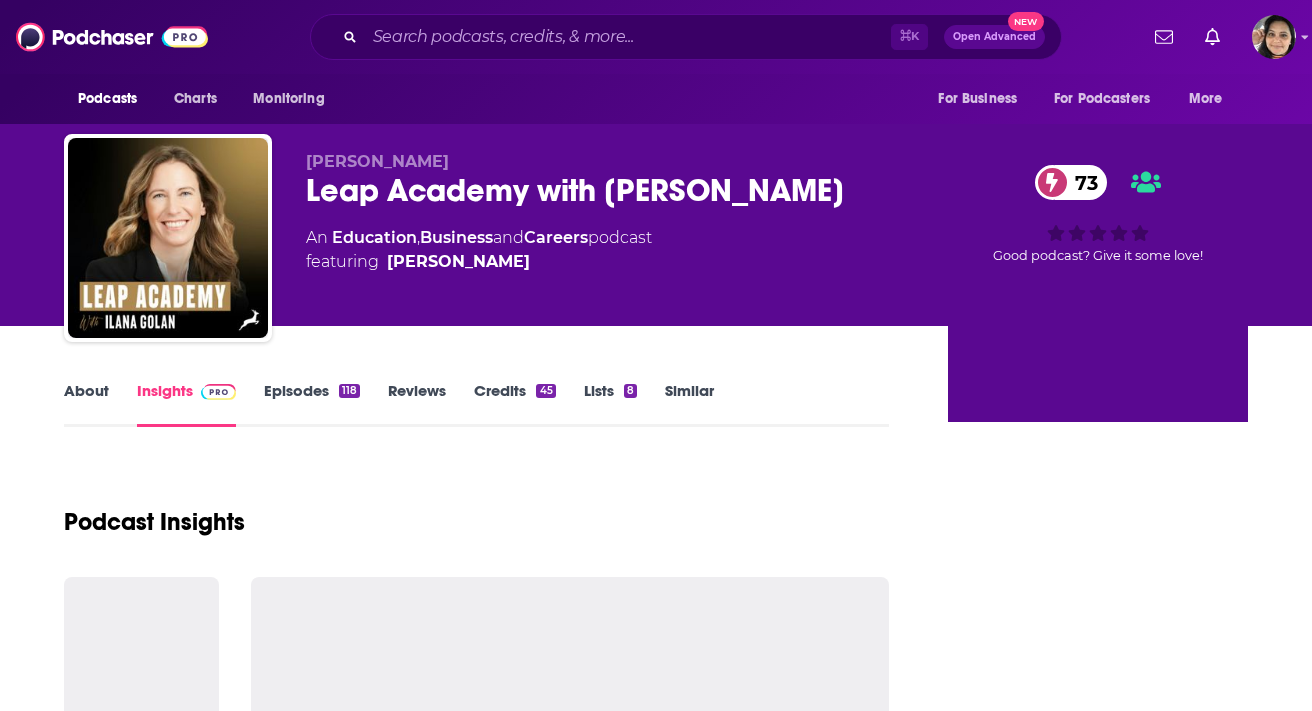 scroll, scrollTop: 0, scrollLeft: 0, axis: both 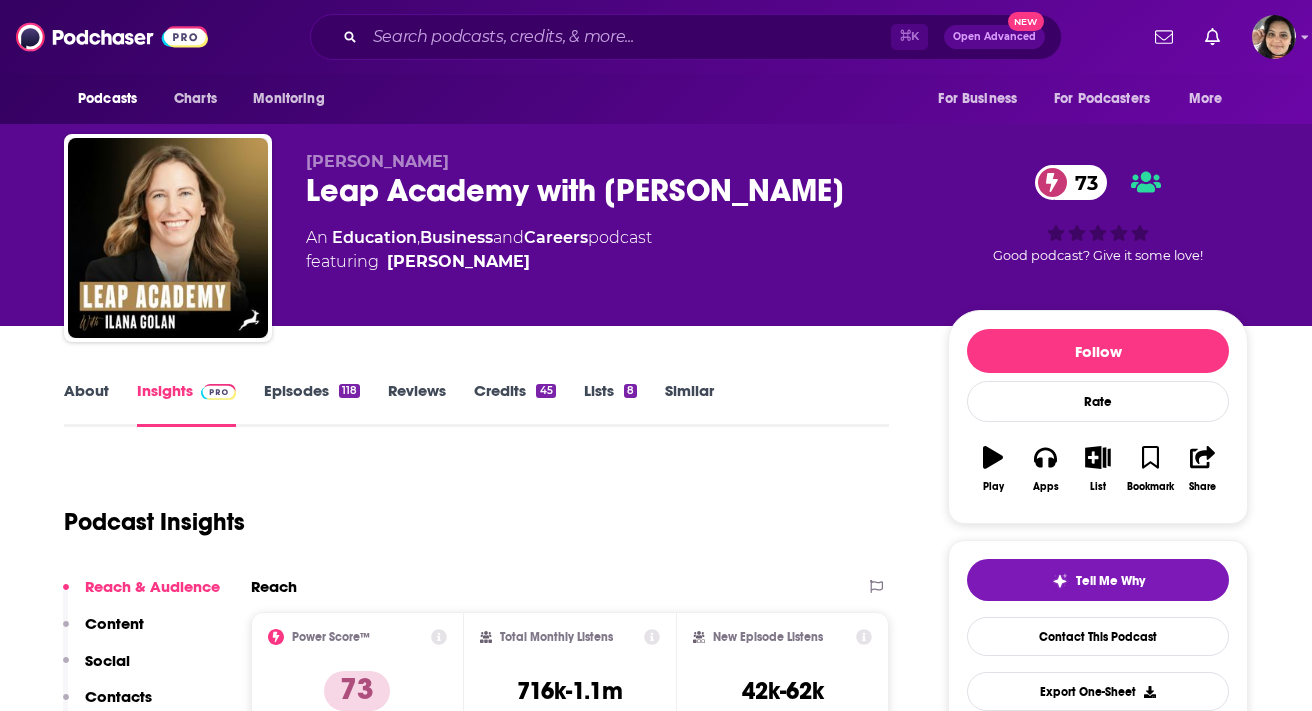 click on "About Insights Episodes 118 Reviews Credits 45 Lists 8 Similar Podcast Insights Reach & Audience Content Social Contacts Charts Rate Card Sponsors Details Similar Contact Podcast Open Website  Reach Power Score™ 73 Total Monthly Listens 716k-1.1m New Episode Listens 42k-62k Export One-Sheet Audience Demographics Gender [DEMOGRAPHIC_DATA] Age [DEMOGRAPHIC_DATA] yo Income $ $ $ $ $ Parental Status Mixed Countries 1 [GEOGRAPHIC_DATA] 2 [GEOGRAPHIC_DATA] 3 [GEOGRAPHIC_DATA] 4 [GEOGRAPHIC_DATA] 5 [GEOGRAPHIC_DATA] Top Cities [GEOGRAPHIC_DATA], [GEOGRAPHIC_DATA] , [GEOGRAPHIC_DATA] , [GEOGRAPHIC_DATA], [GEOGRAPHIC_DATA] , [GEOGRAPHIC_DATA], [GEOGRAPHIC_DATA] , [GEOGRAPHIC_DATA] , [US_STATE], [GEOGRAPHIC_DATA] Interests Fishing , Society , Society - Work , Astrology , Telecommuting , Education Jobs Graphic Designers , CEOs/Managing Directors , Principals/Owners , Artists , Retirees , Journalists/Reporters Ethnicities White / Caucasian , [DEMOGRAPHIC_DATA] , [DEMOGRAPHIC_DATA] , Asian Show More Content Political Skew Neutral/Mixed Socials X/Twitter @ilanagolan 3k LinkedIn @ilanagolan 39k Twitter @ilanagolan Host 3k Contacts   RSS   Podcast Email [PERSON_NAME] [PERSON_NAME][EMAIL_ADDRESS][DOMAIN_NAME]     Host 94" at bounding box center (656, 5639) 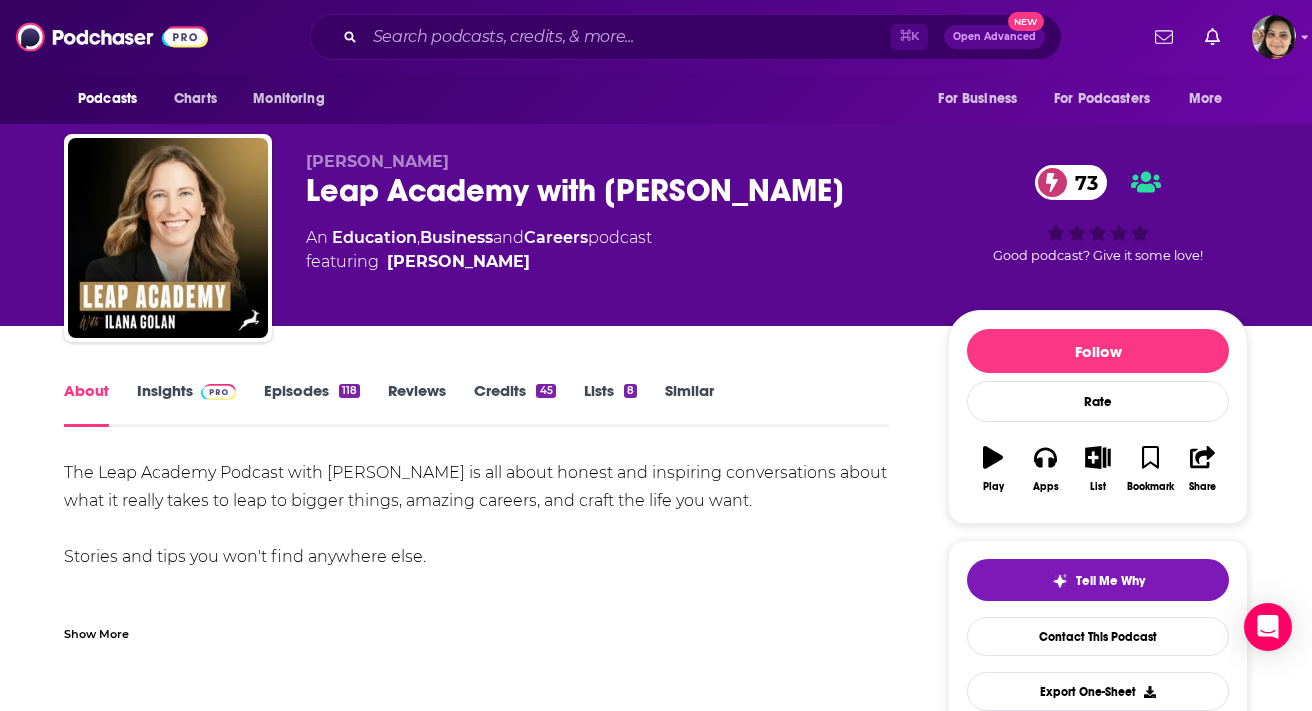 click on "Episodes 118" at bounding box center (312, 404) 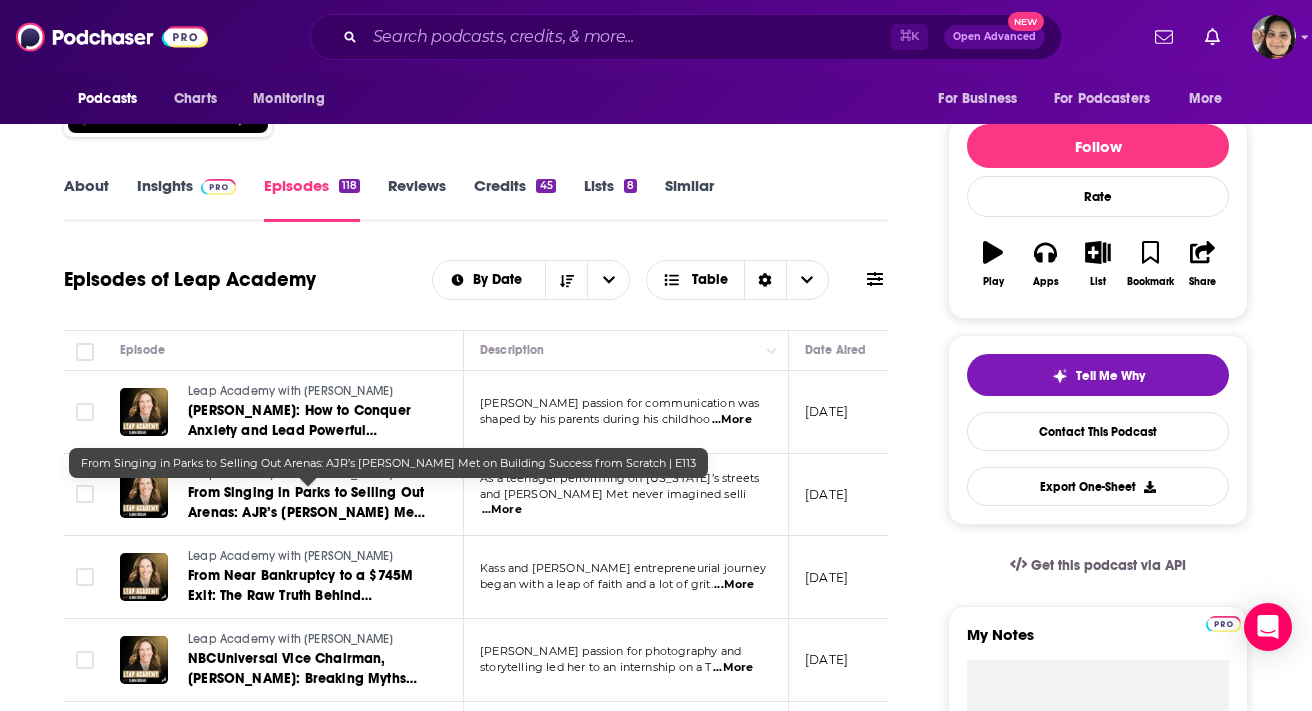 scroll, scrollTop: 0, scrollLeft: 0, axis: both 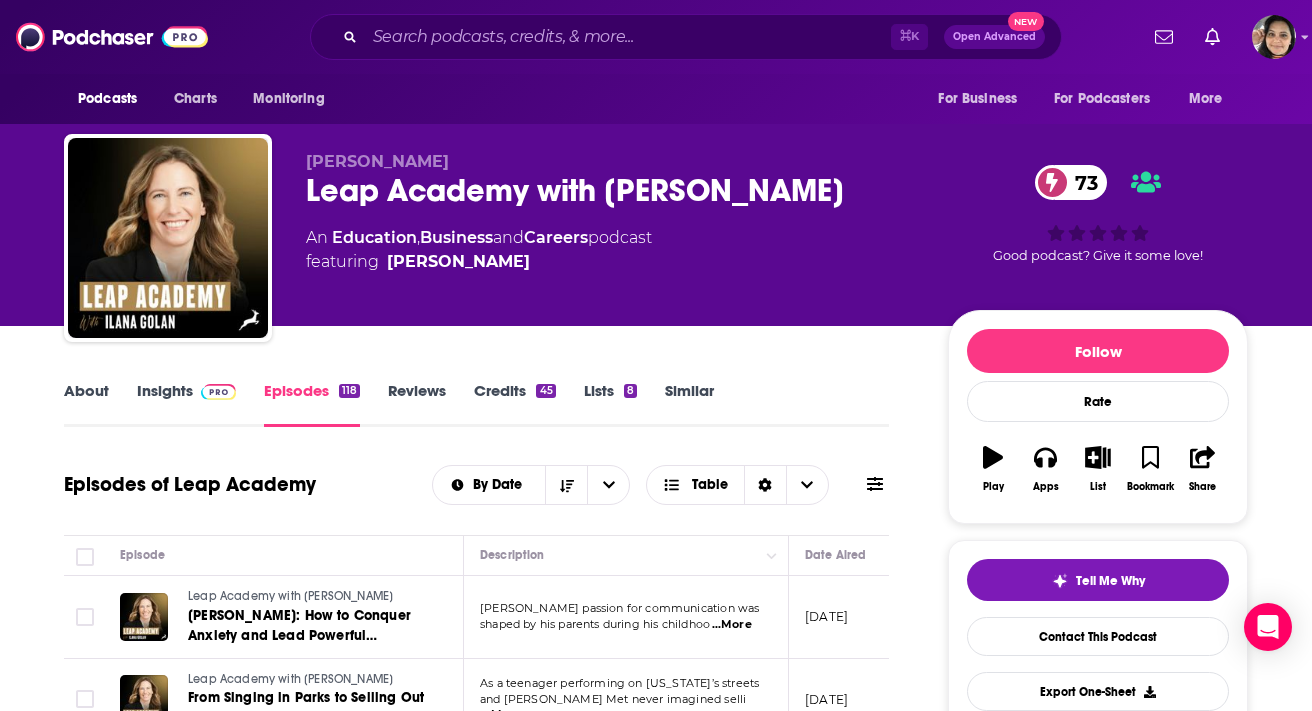 click on "Careers" 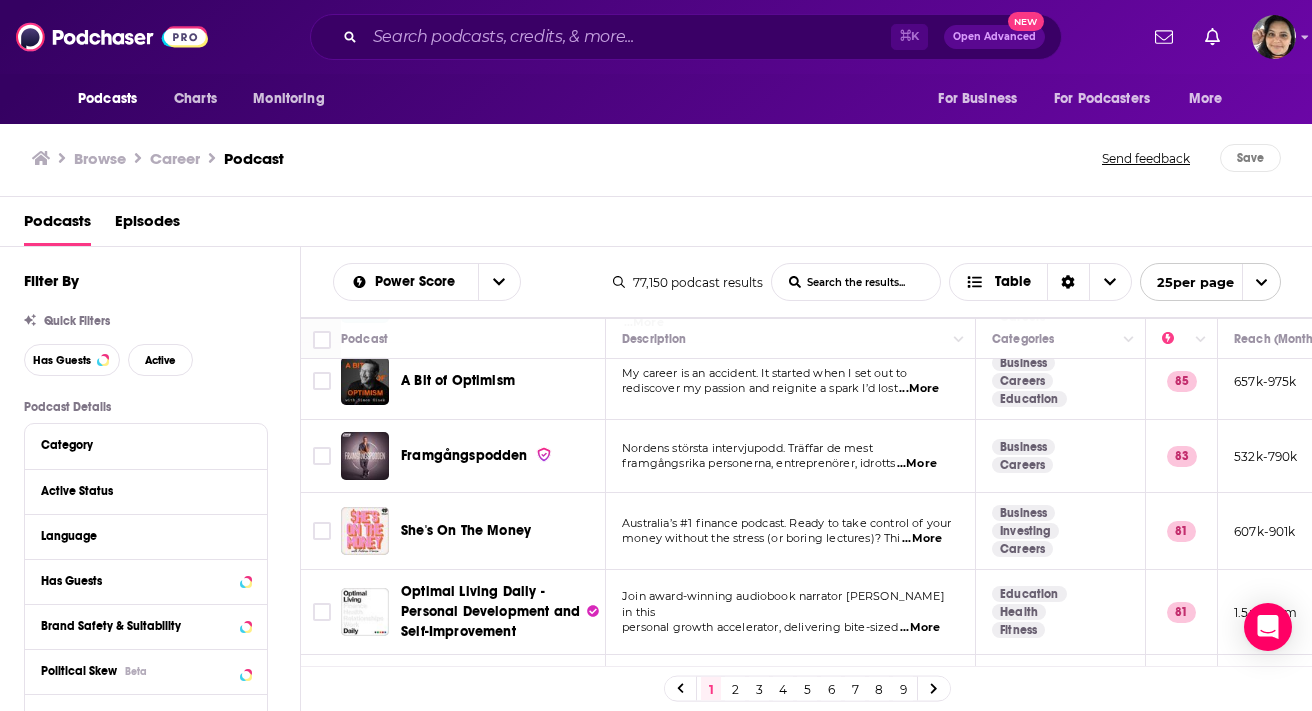 scroll, scrollTop: 0, scrollLeft: 0, axis: both 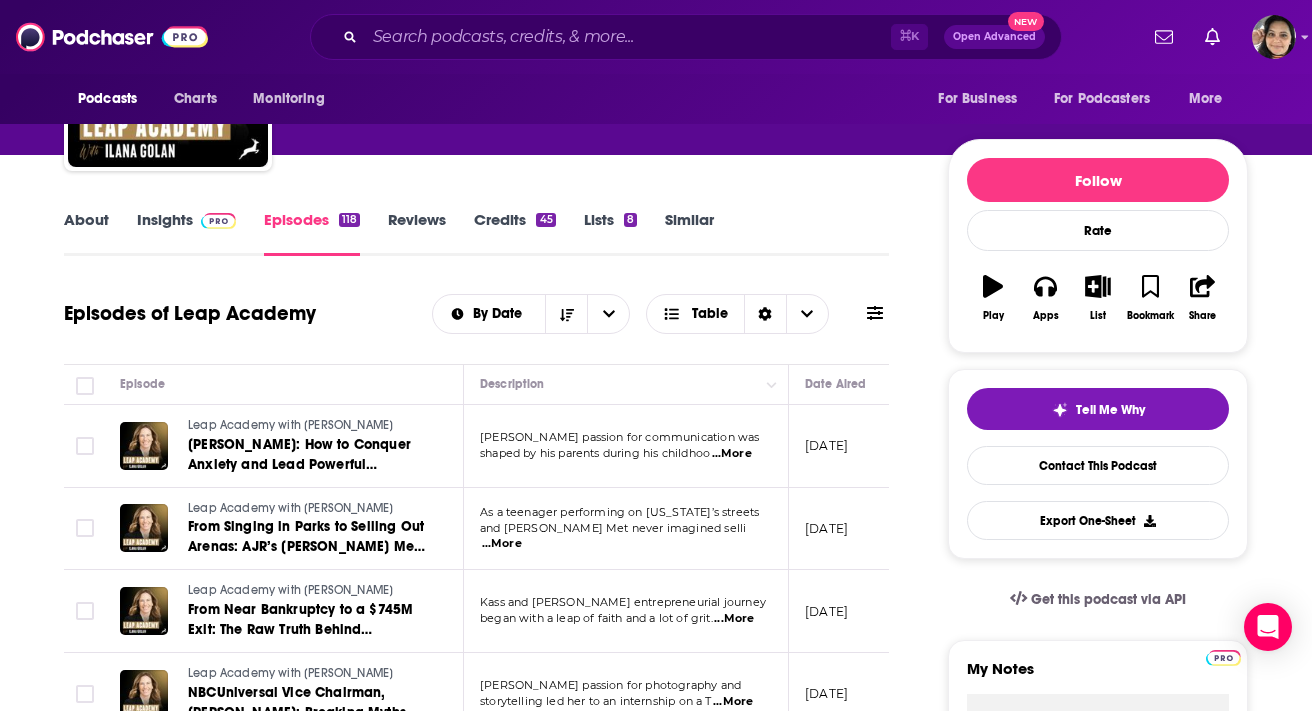 click on "...More" at bounding box center (502, 544) 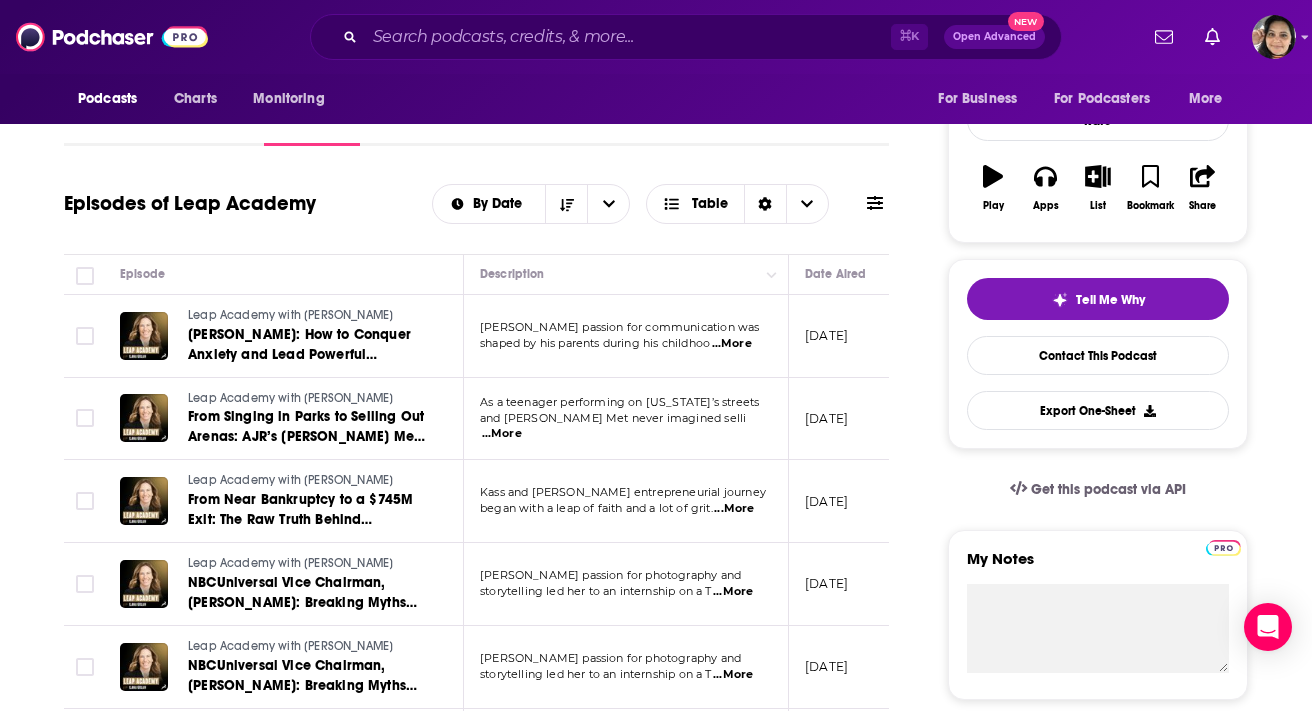 scroll, scrollTop: 284, scrollLeft: 0, axis: vertical 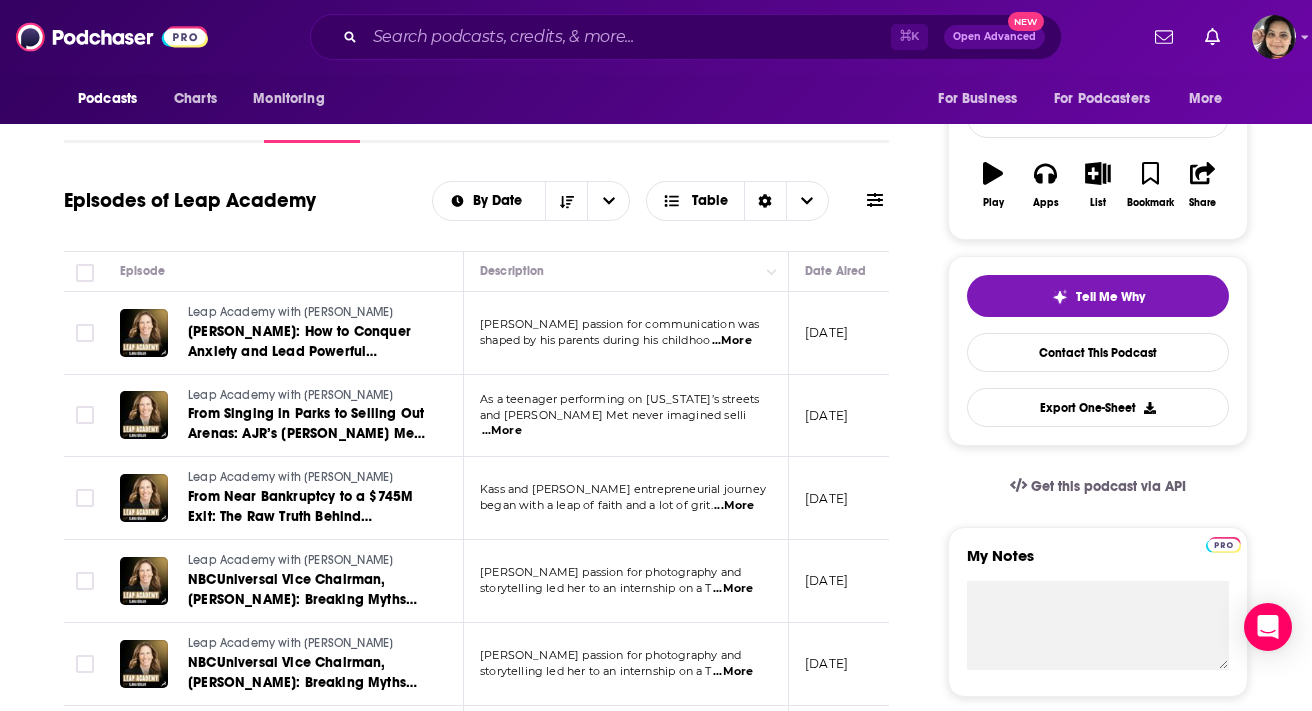 click on "...More" at bounding box center [732, 341] 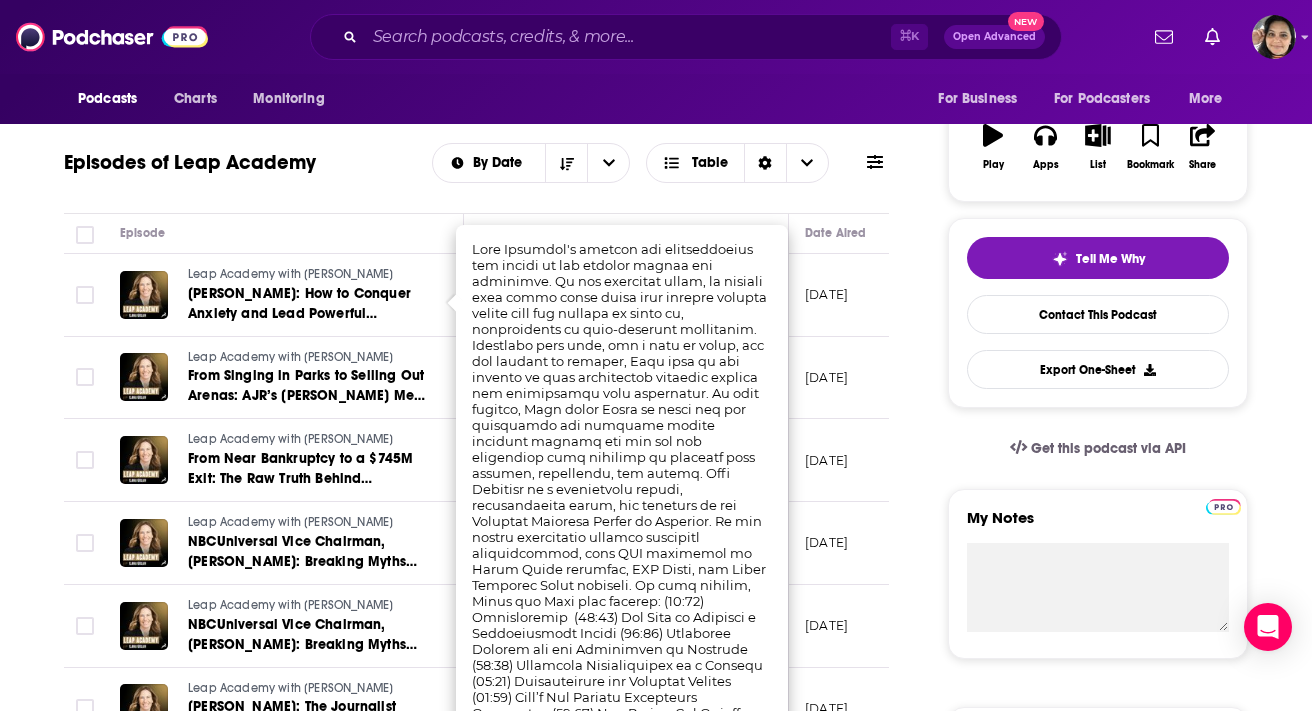 scroll, scrollTop: 230, scrollLeft: 0, axis: vertical 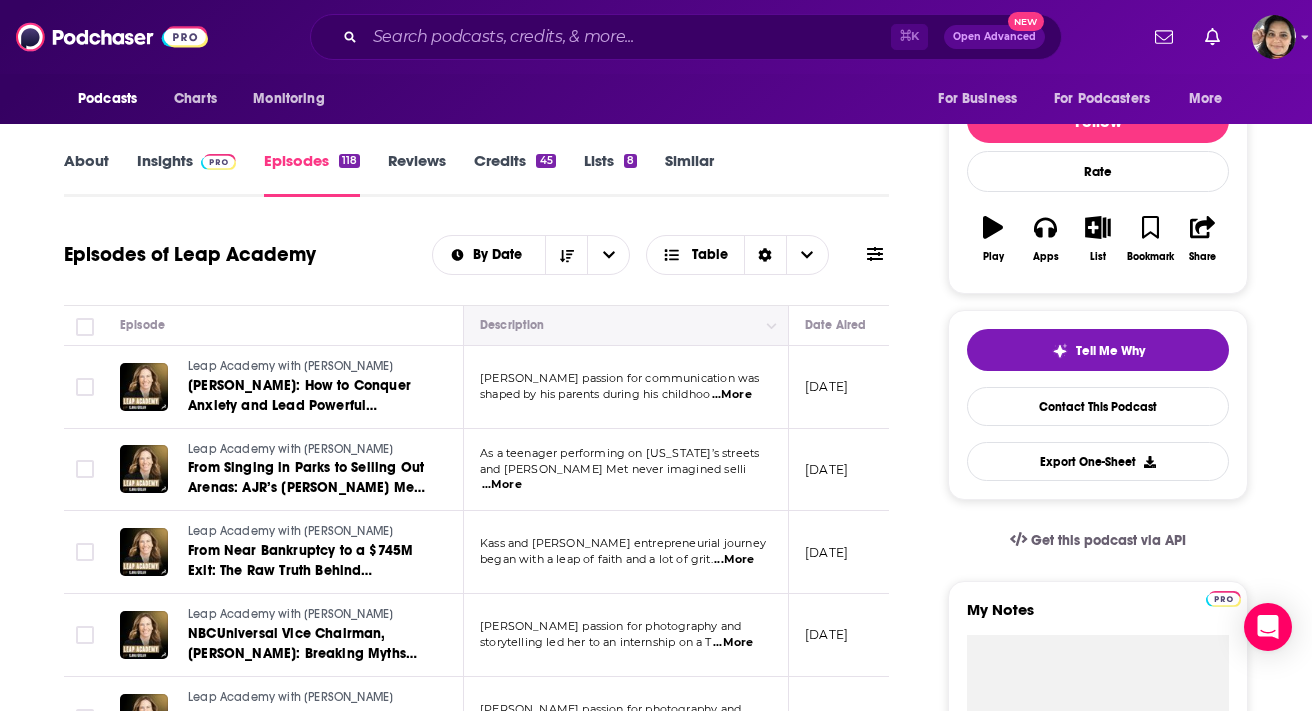 drag, startPoint x: 577, startPoint y: 341, endPoint x: 484, endPoint y: 344, distance: 93.04838 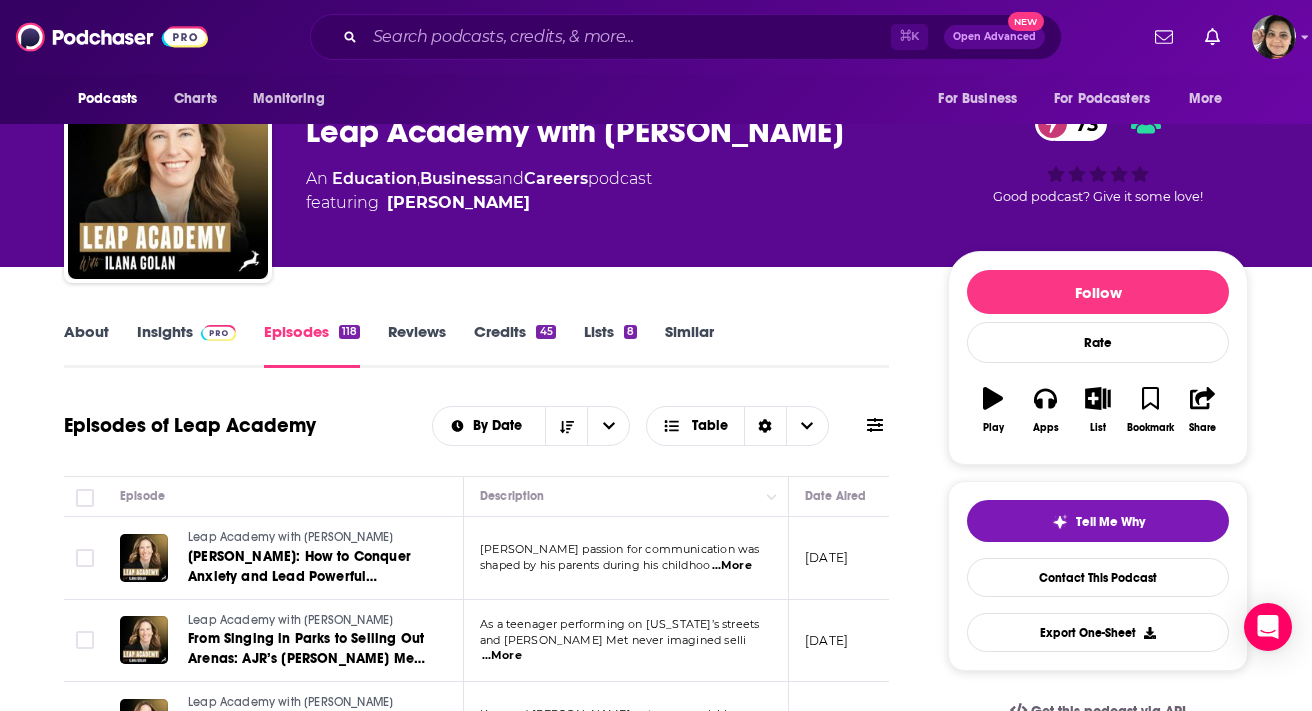 scroll, scrollTop: 0, scrollLeft: 0, axis: both 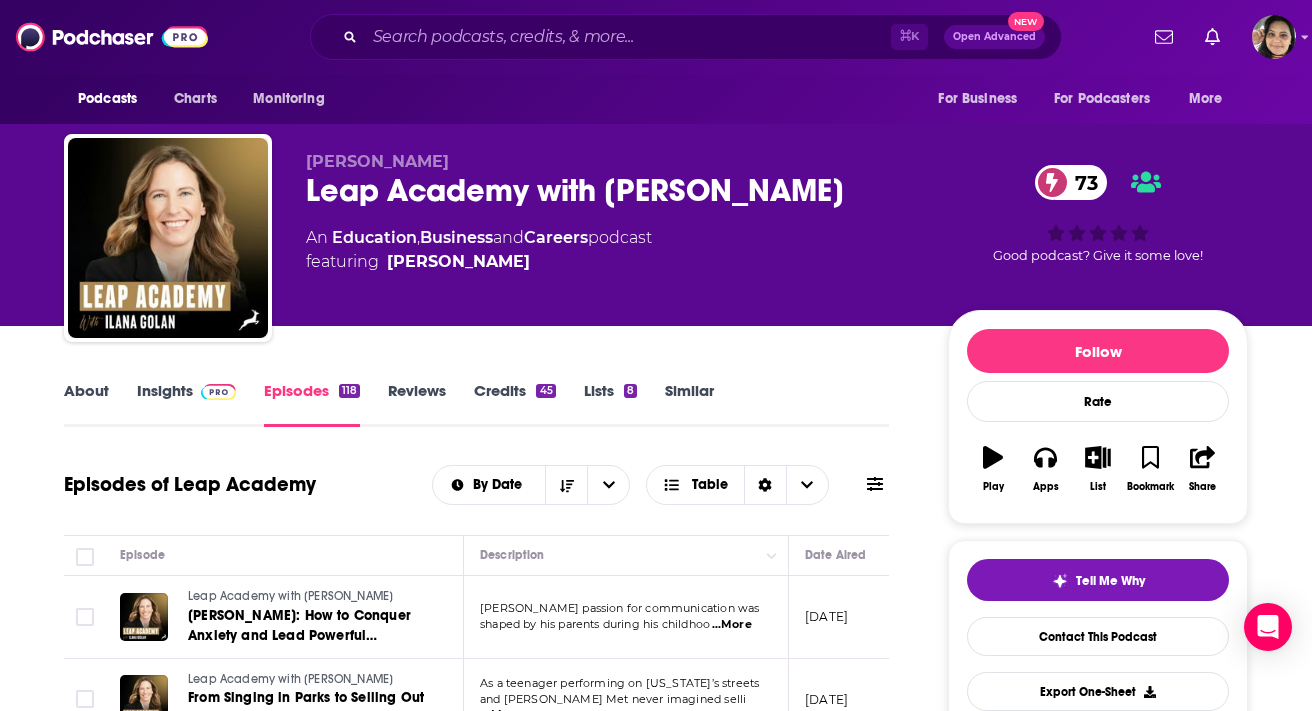click on "Careers" 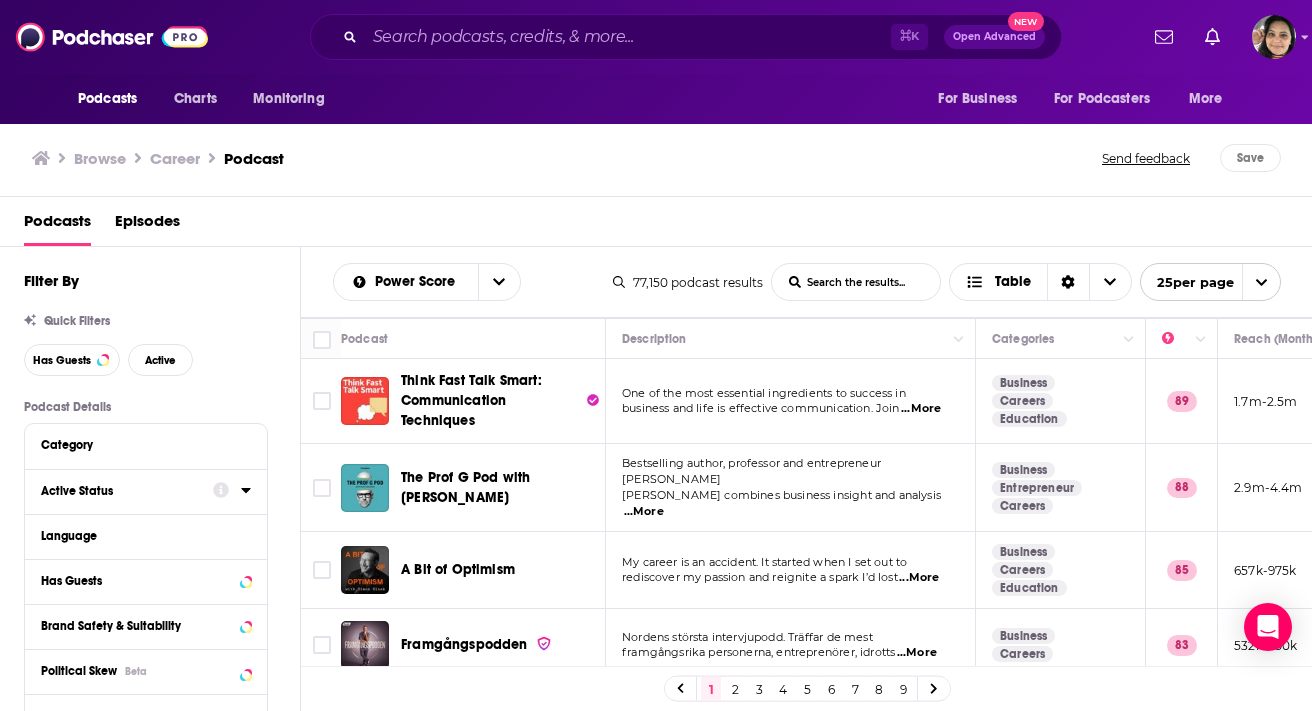 click on "Active Status" at bounding box center (120, 491) 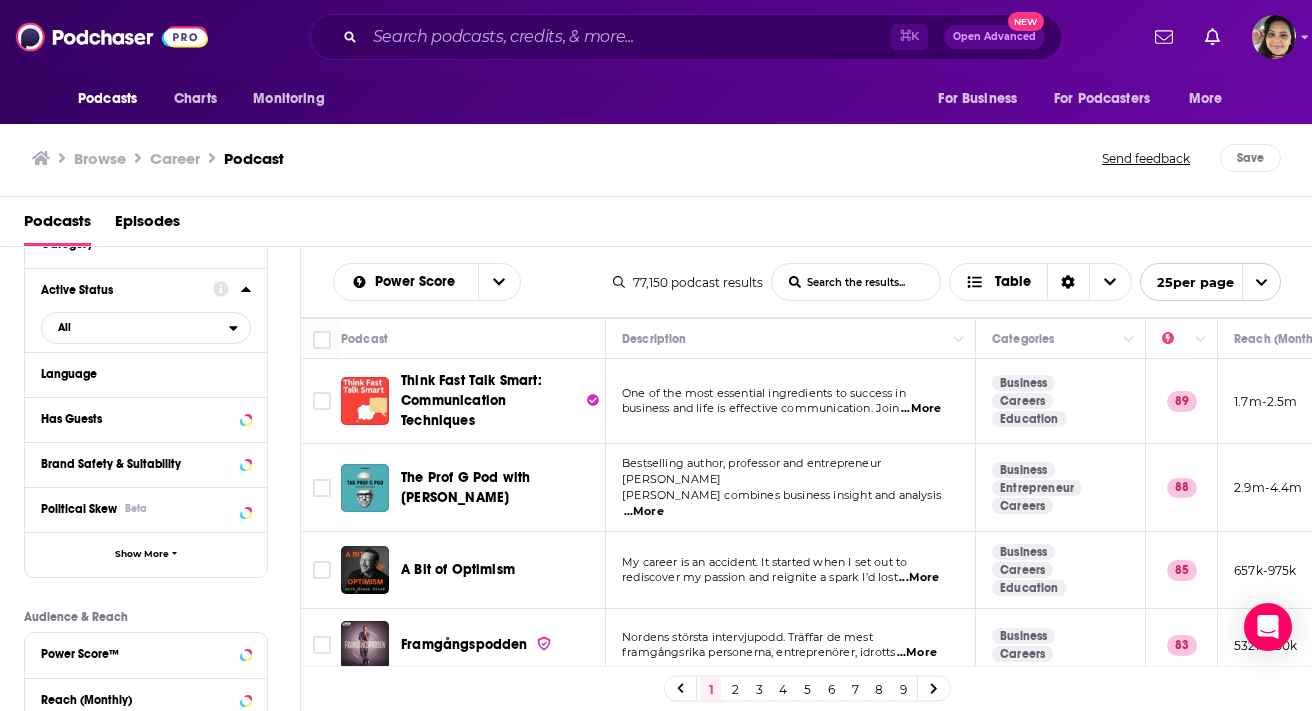 scroll, scrollTop: 189, scrollLeft: 0, axis: vertical 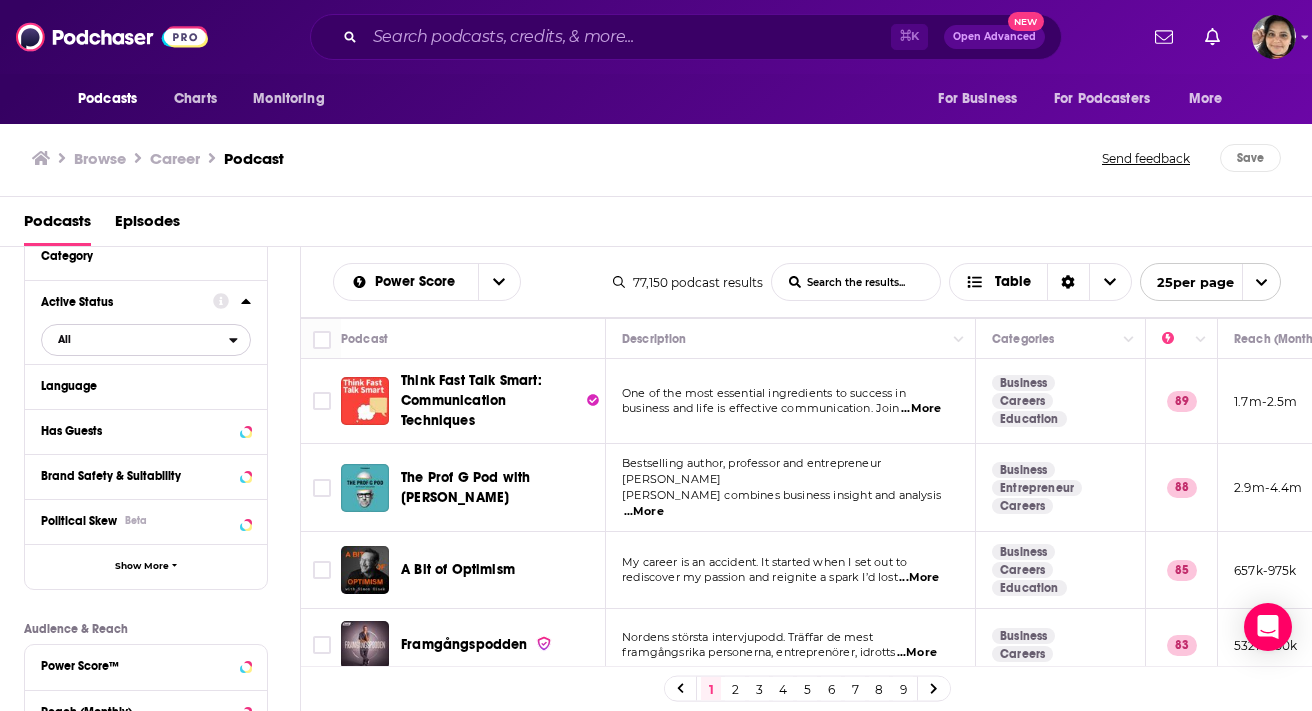 click on "All" at bounding box center [135, 339] 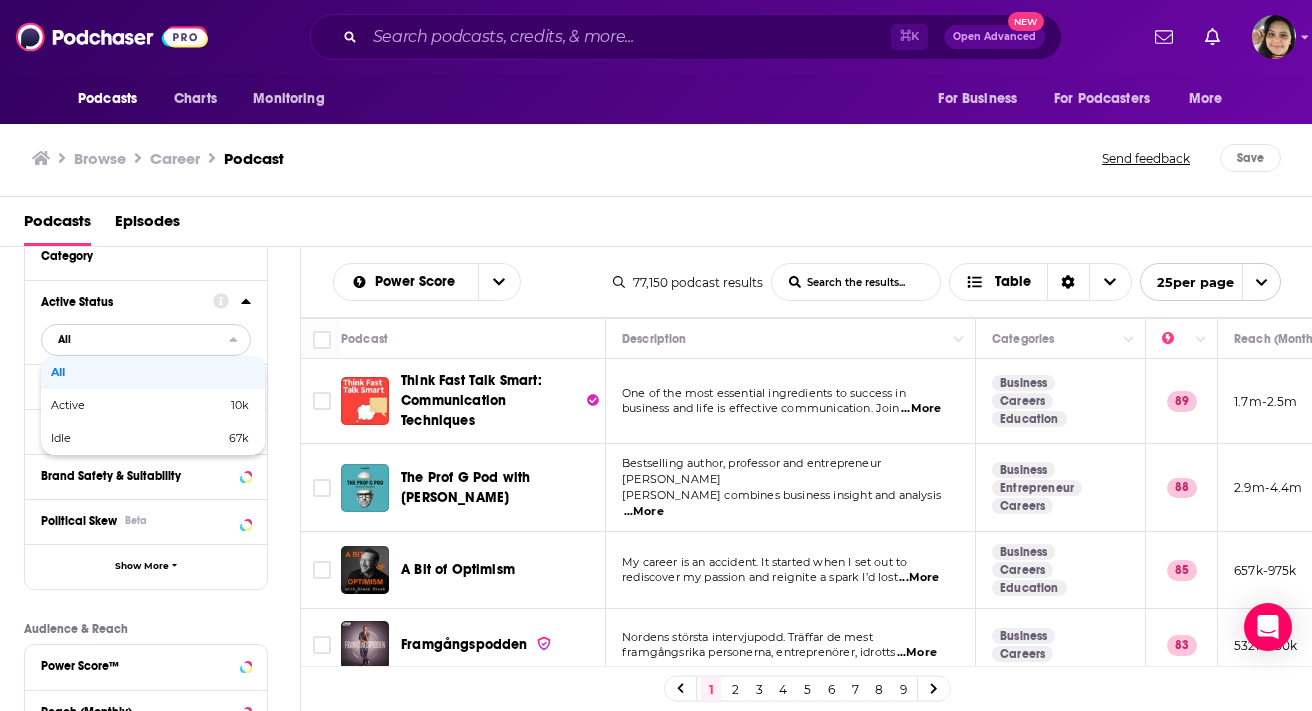 click on "Active 10k" at bounding box center [153, 405] 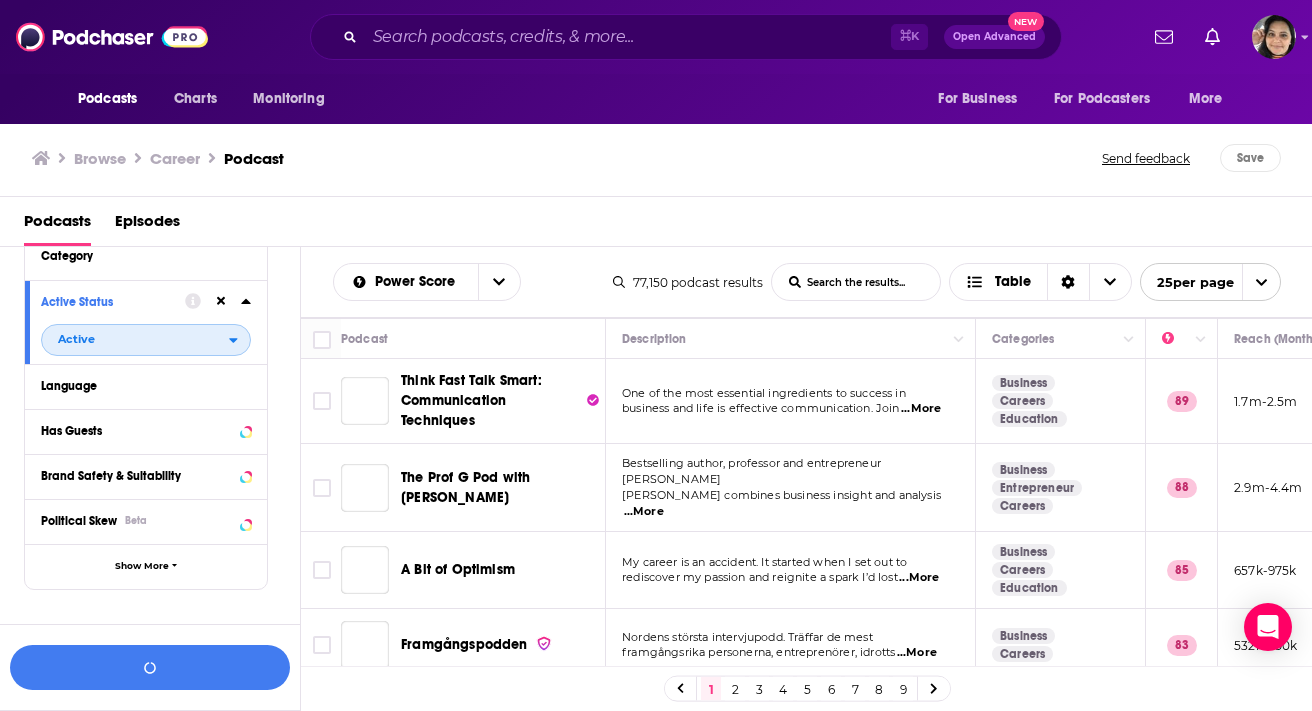 scroll, scrollTop: 238, scrollLeft: 0, axis: vertical 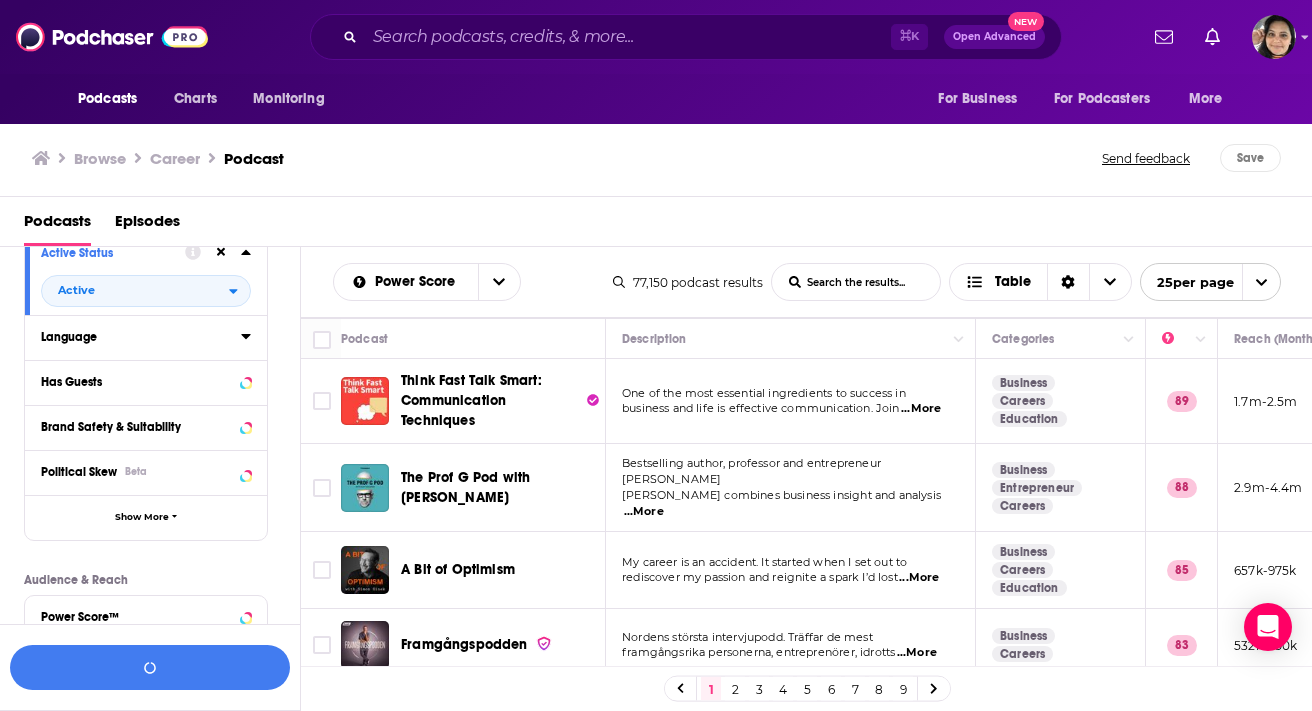 click on "Language" at bounding box center [134, 337] 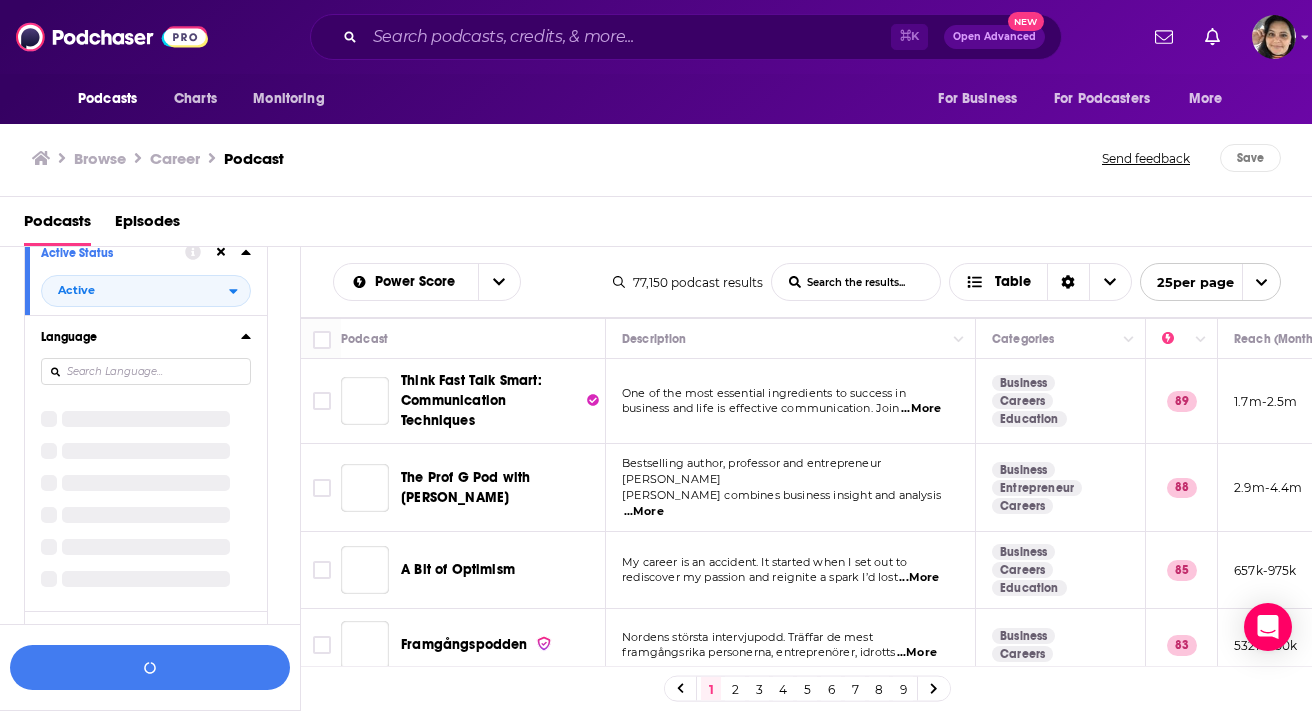 click 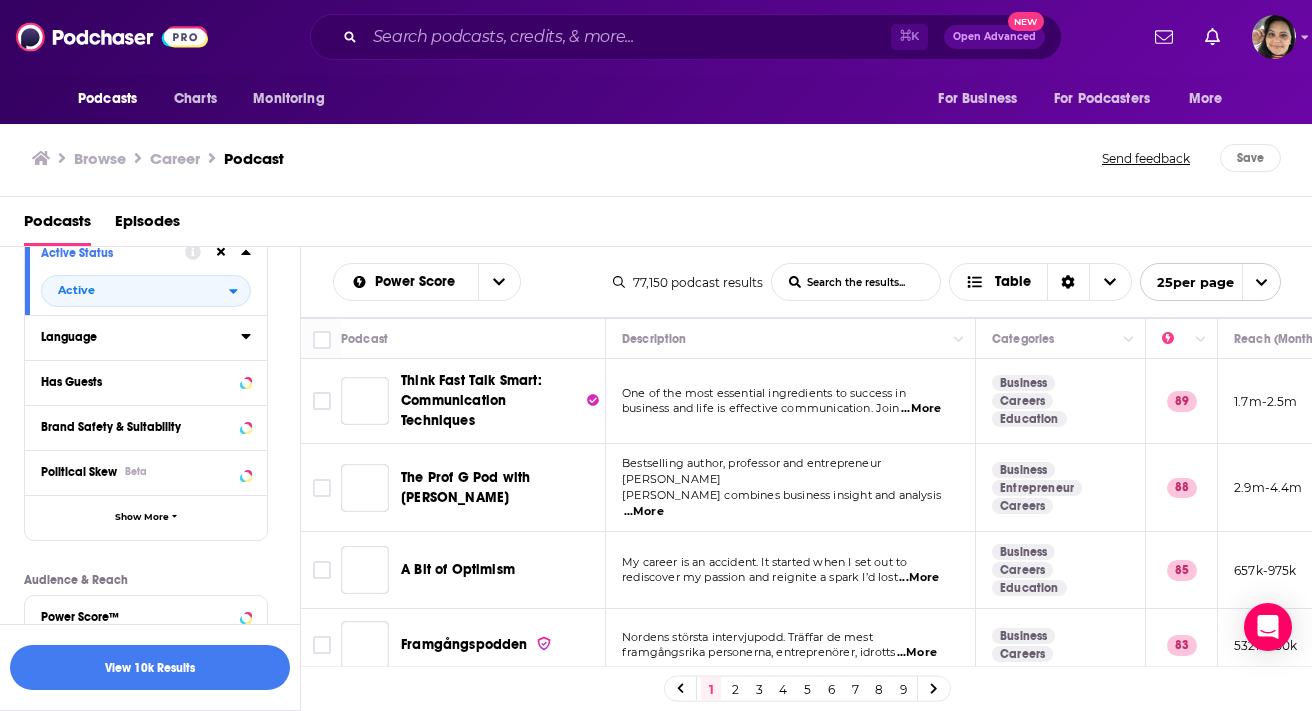 click 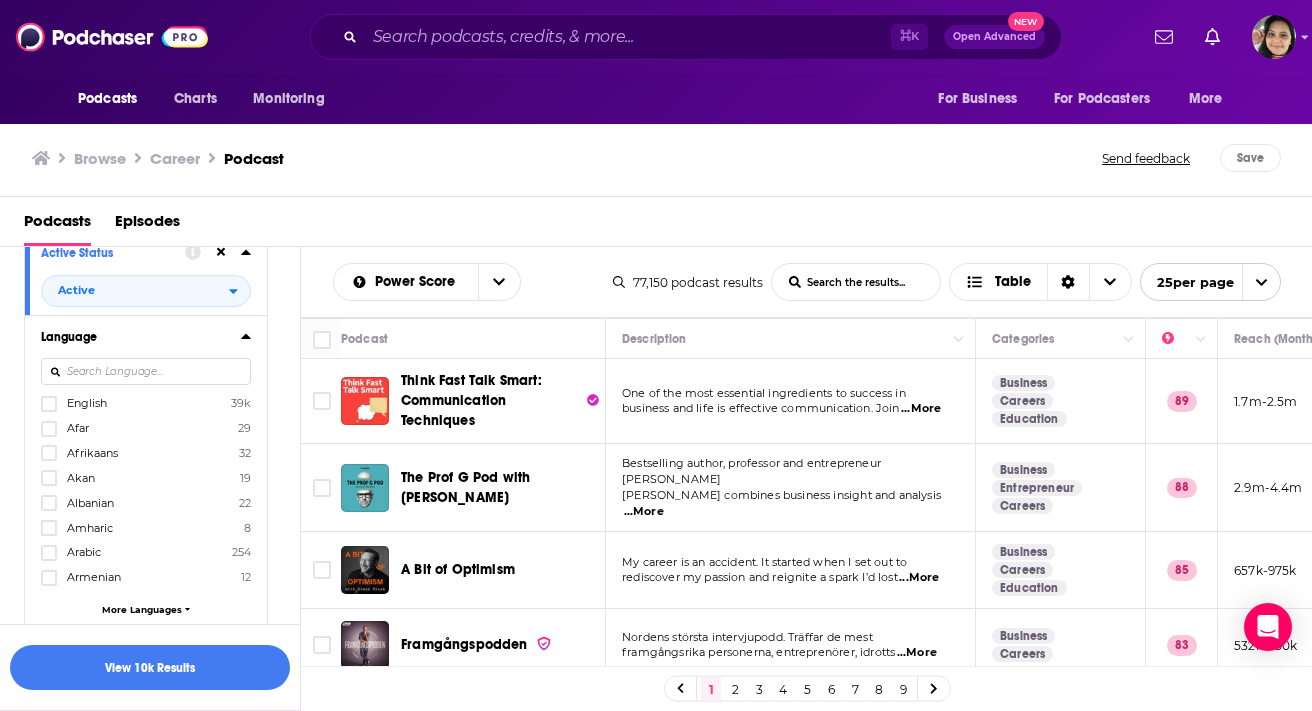 click on "English 39k" at bounding box center [146, 403] 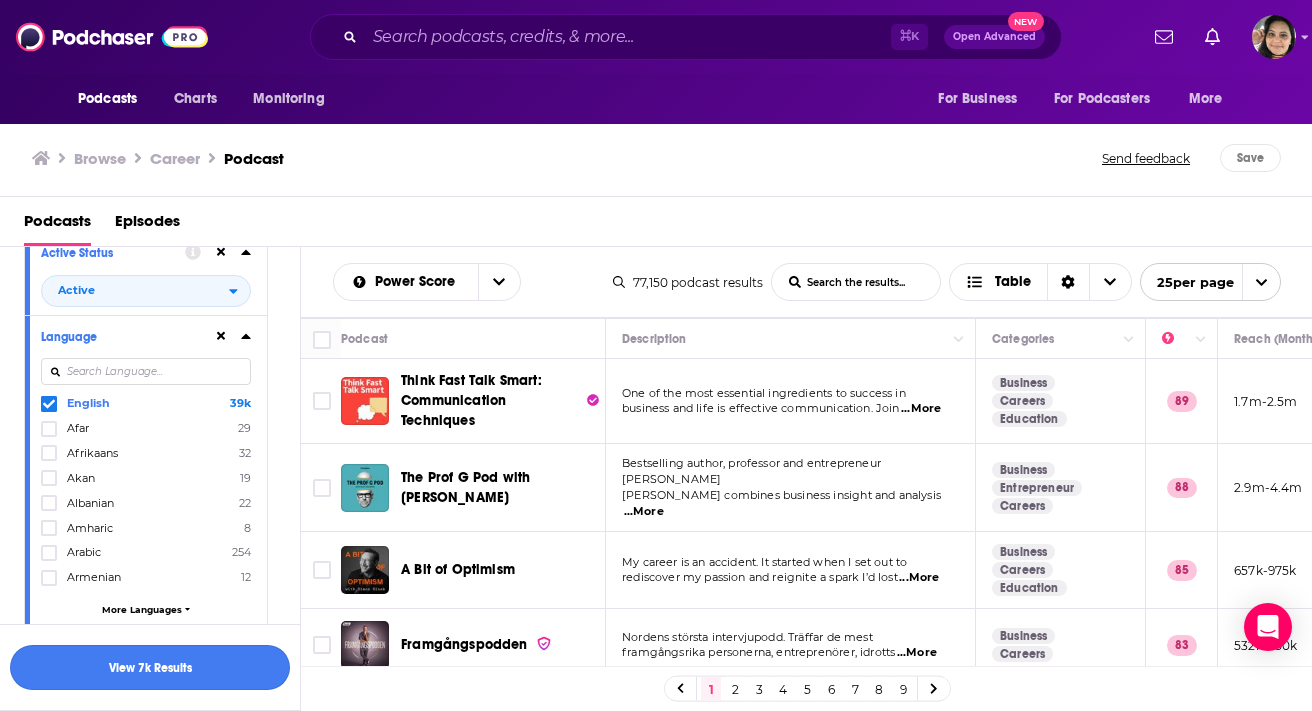 click on "View 7k Results" at bounding box center (150, 667) 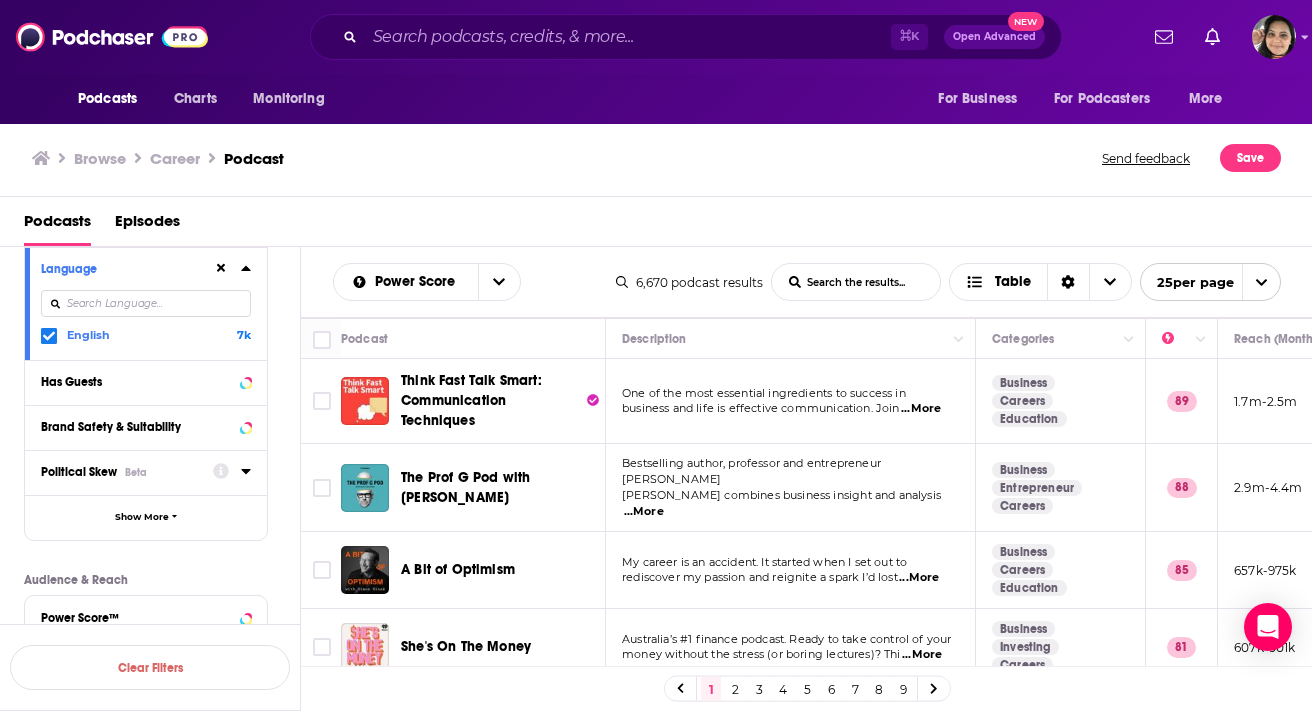 scroll, scrollTop: 323, scrollLeft: 0, axis: vertical 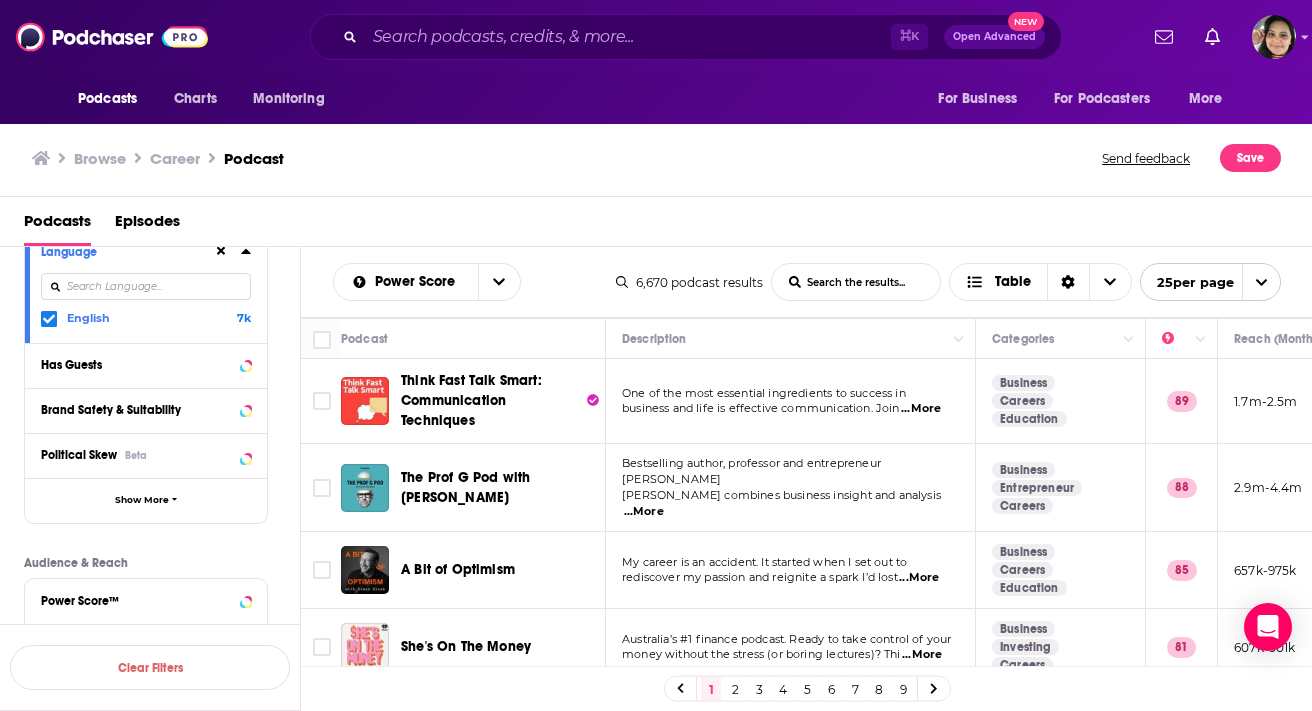 click on "Has Guests" at bounding box center (146, 365) 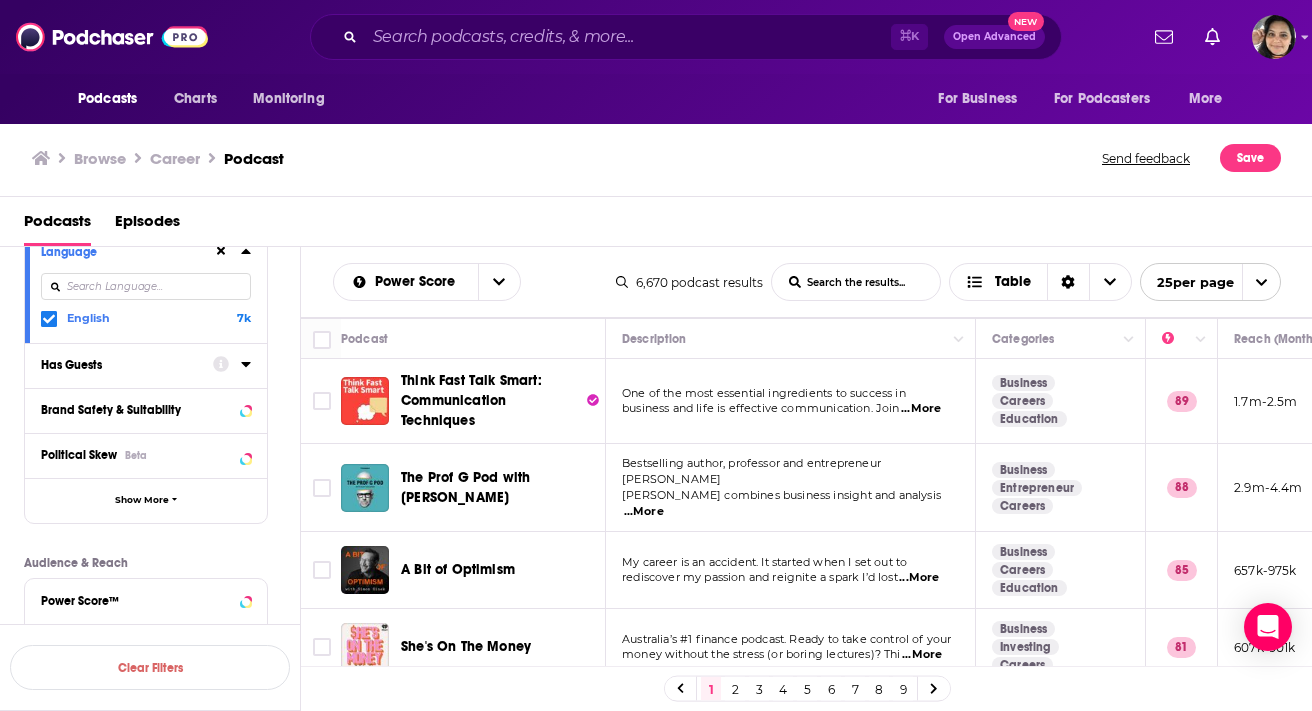 click on "Has Guests" at bounding box center [120, 365] 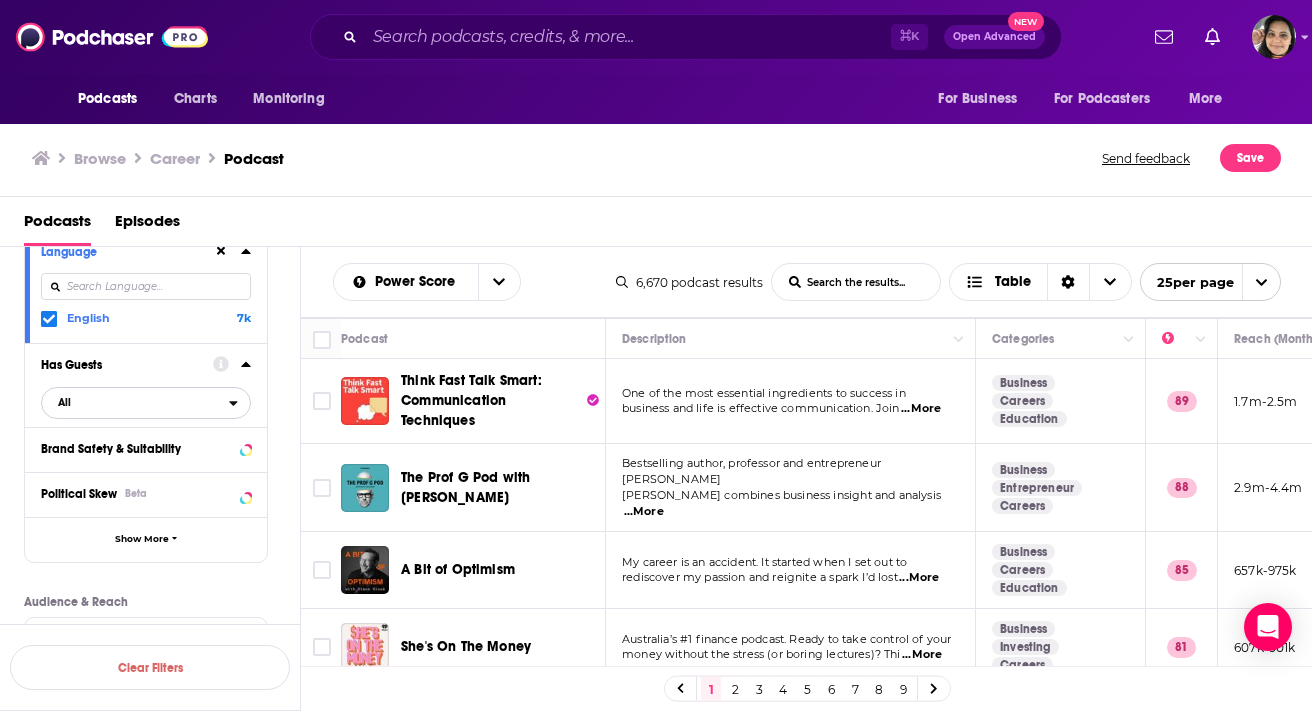 click on "All" at bounding box center (135, 402) 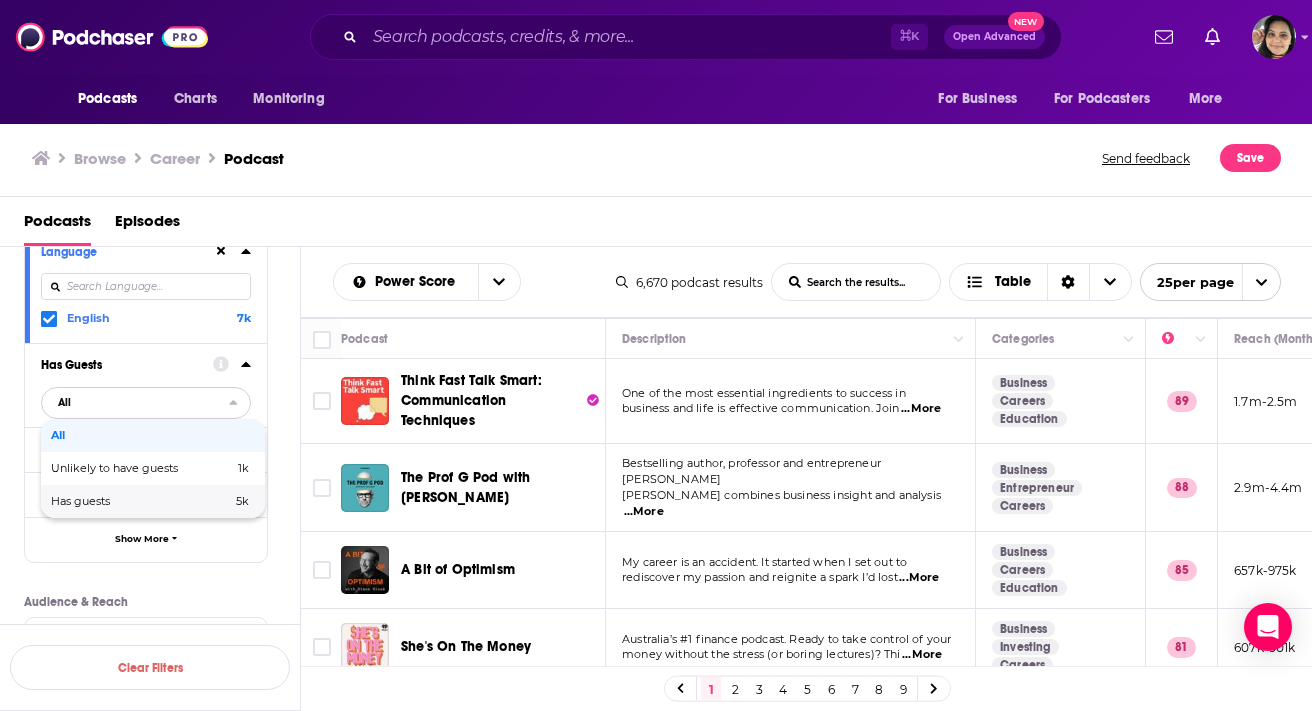 click on "Has guests" at bounding box center [111, 501] 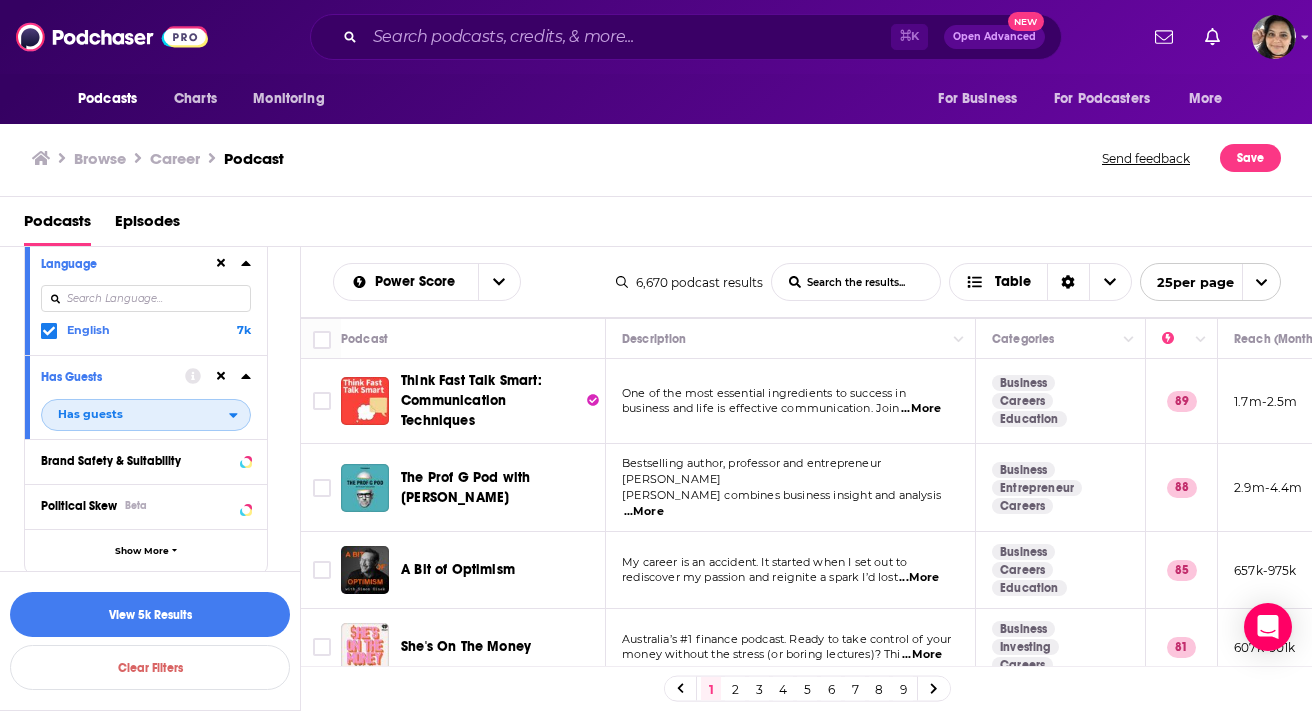 scroll, scrollTop: 312, scrollLeft: 0, axis: vertical 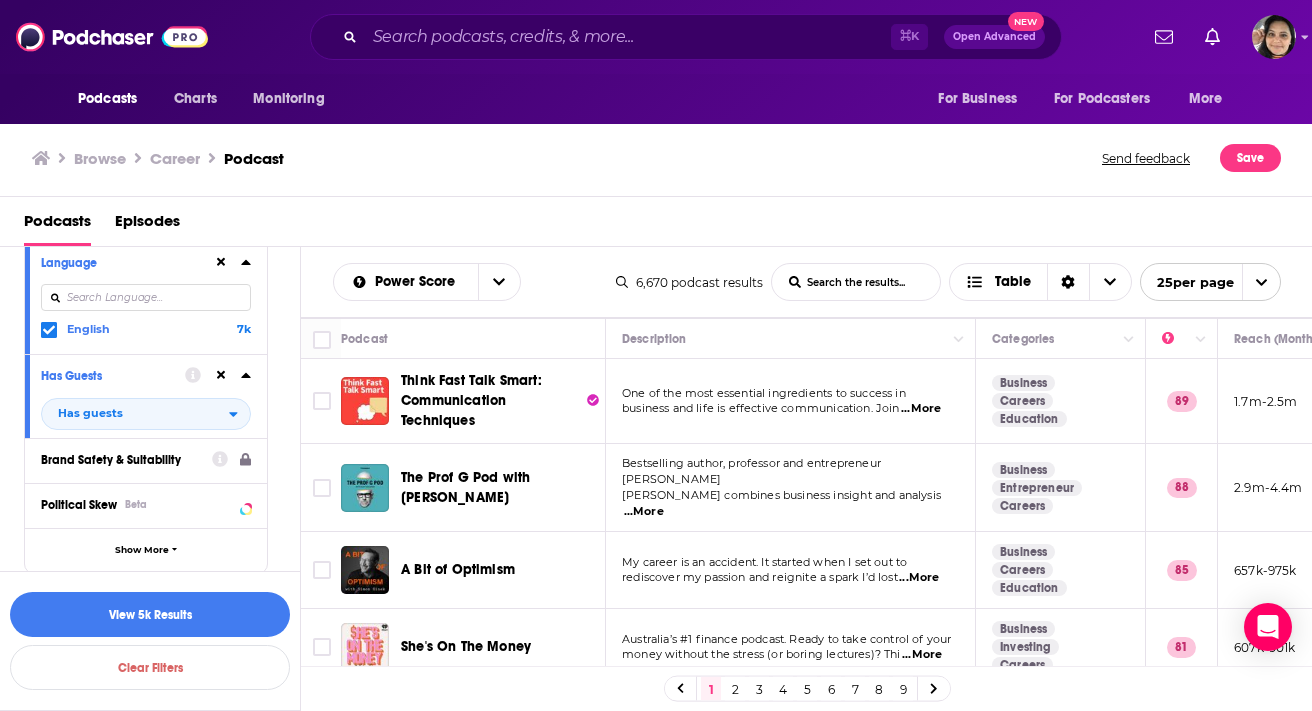 click on "Brand Safety & Suitability" at bounding box center [120, 460] 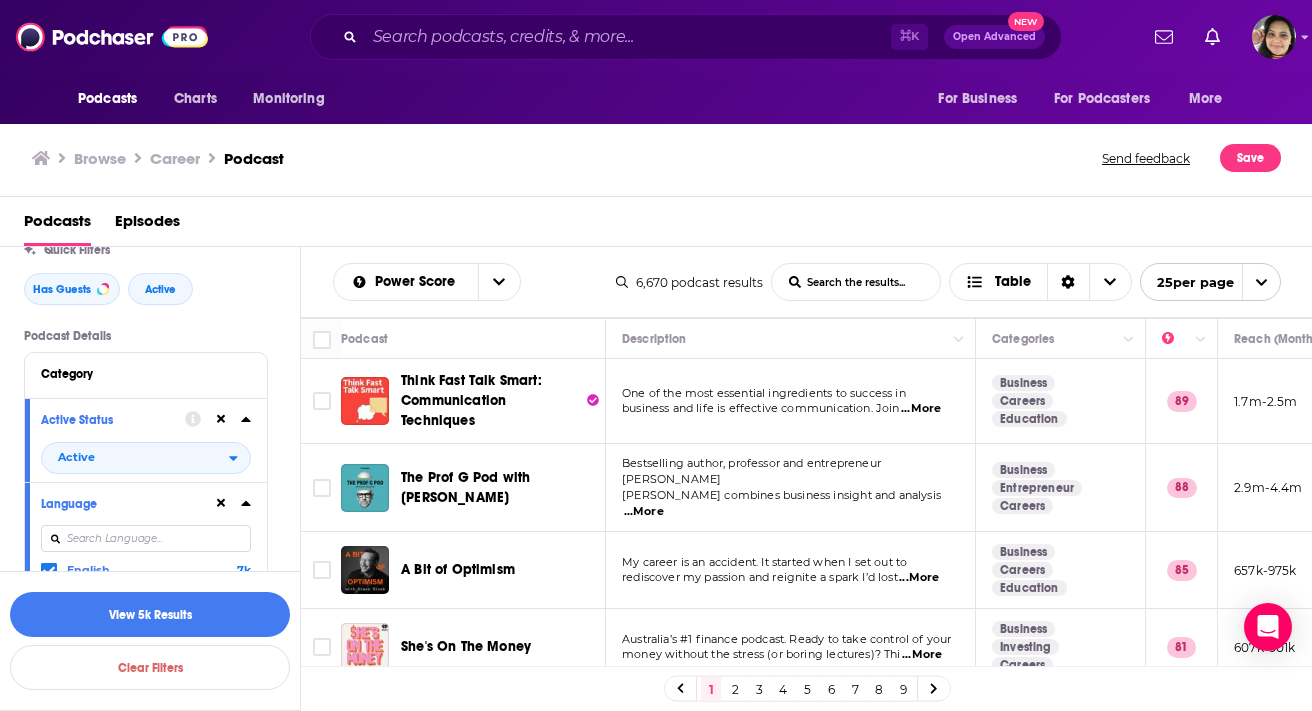 scroll, scrollTop: 0, scrollLeft: 0, axis: both 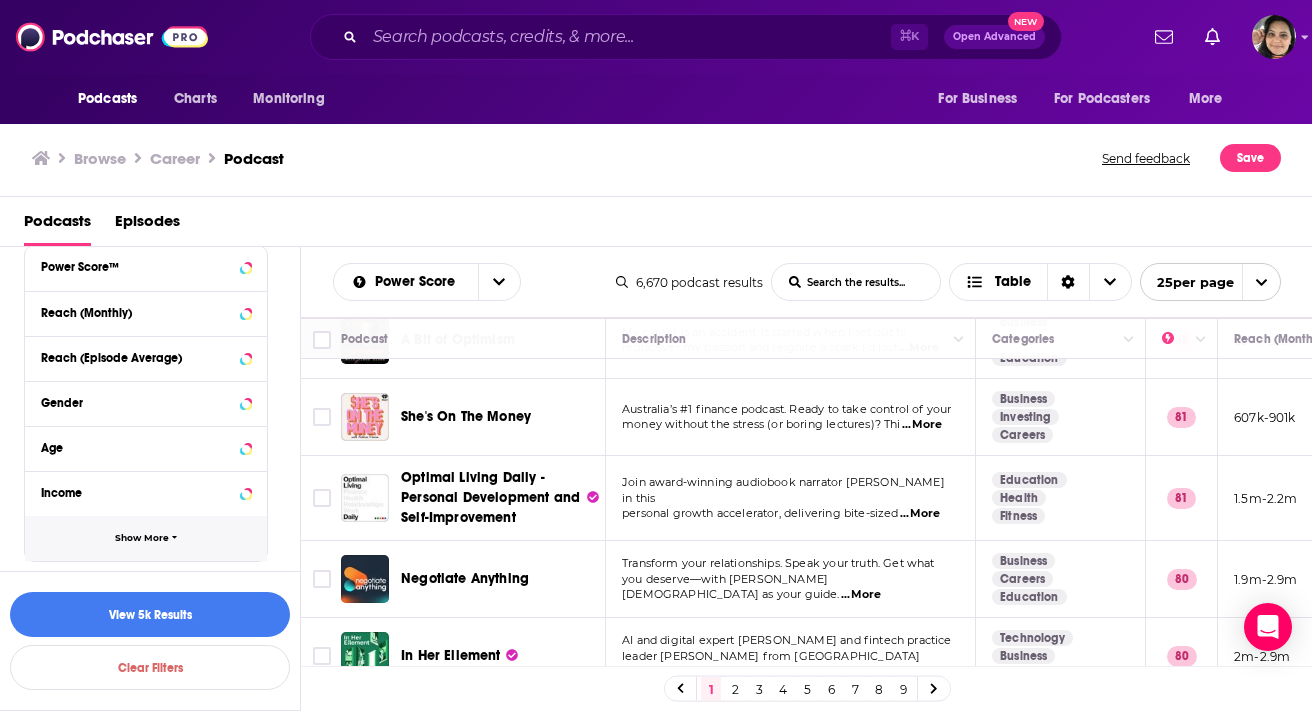 click on "Show More" at bounding box center [142, 538] 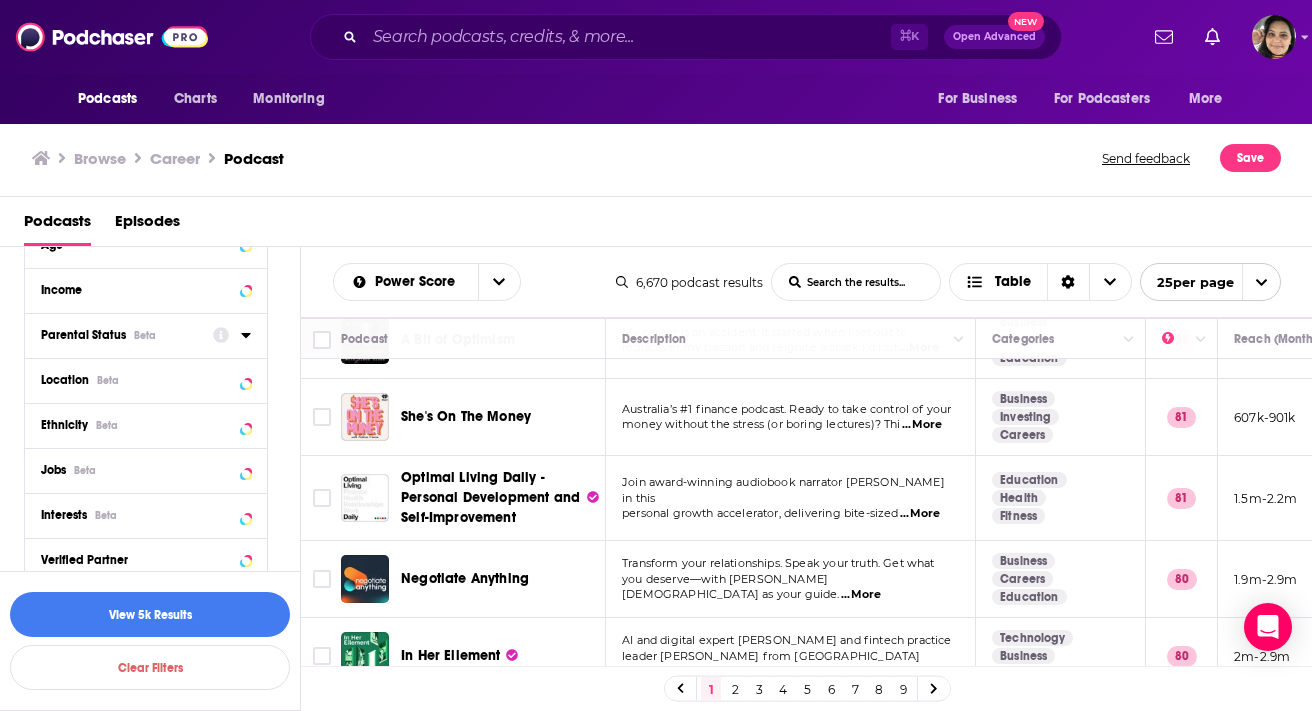scroll, scrollTop: 905, scrollLeft: 0, axis: vertical 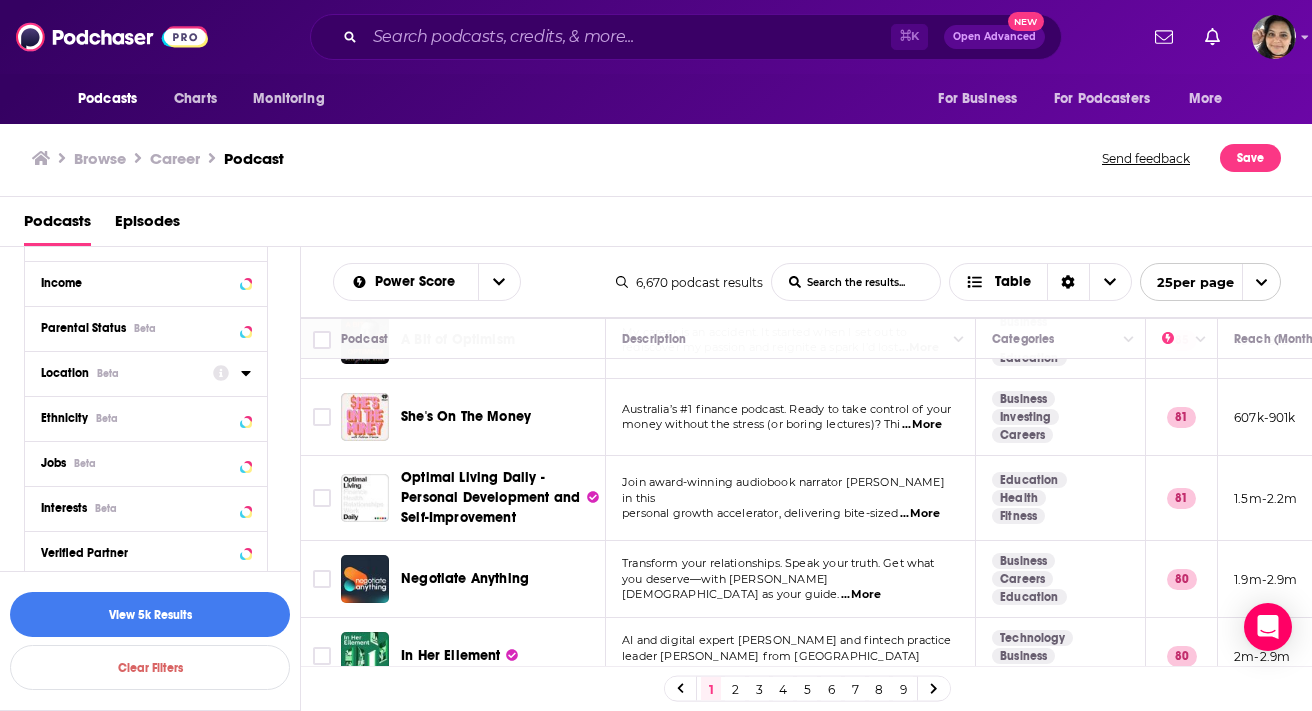 click on "Location Beta" at bounding box center (120, 373) 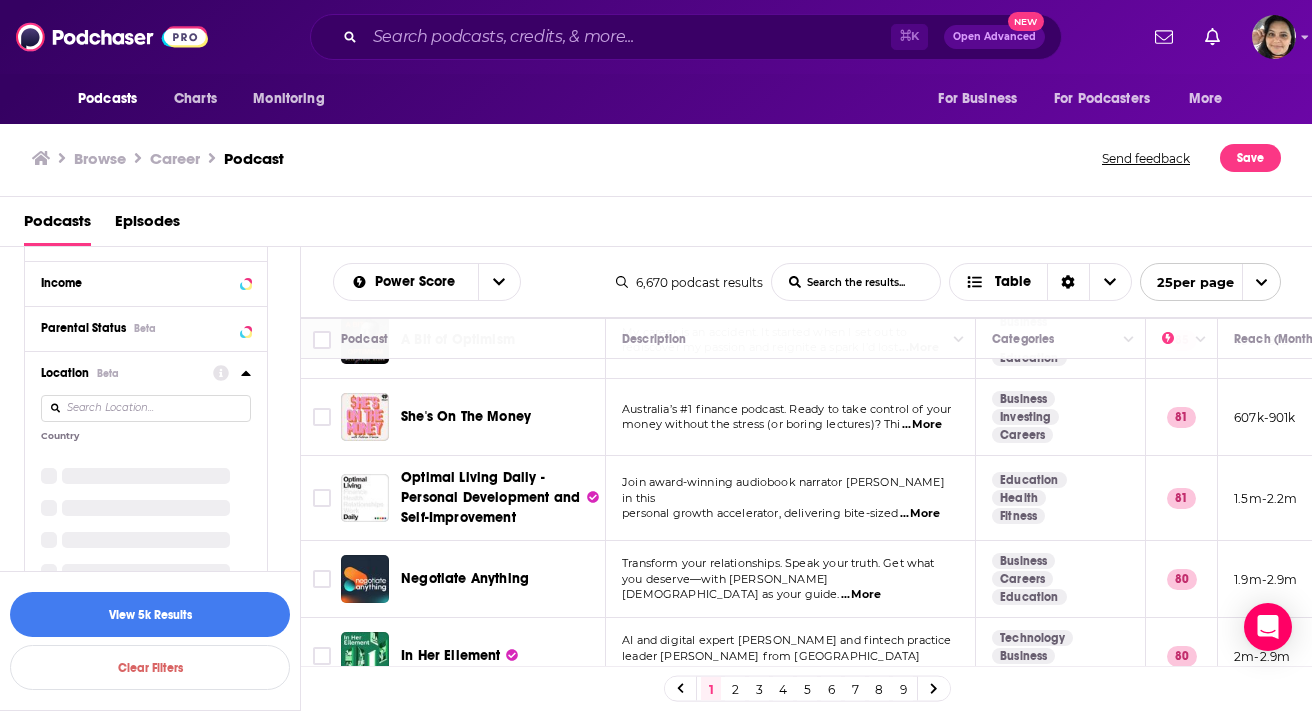 click 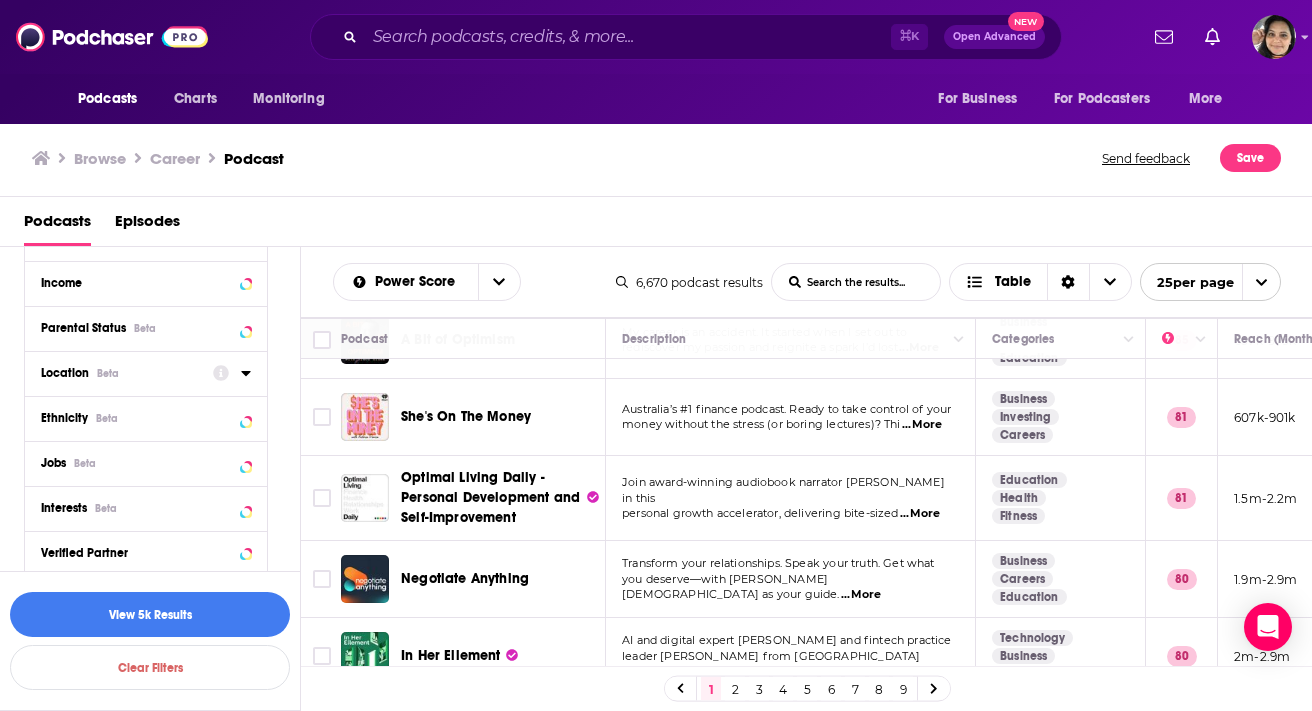 click 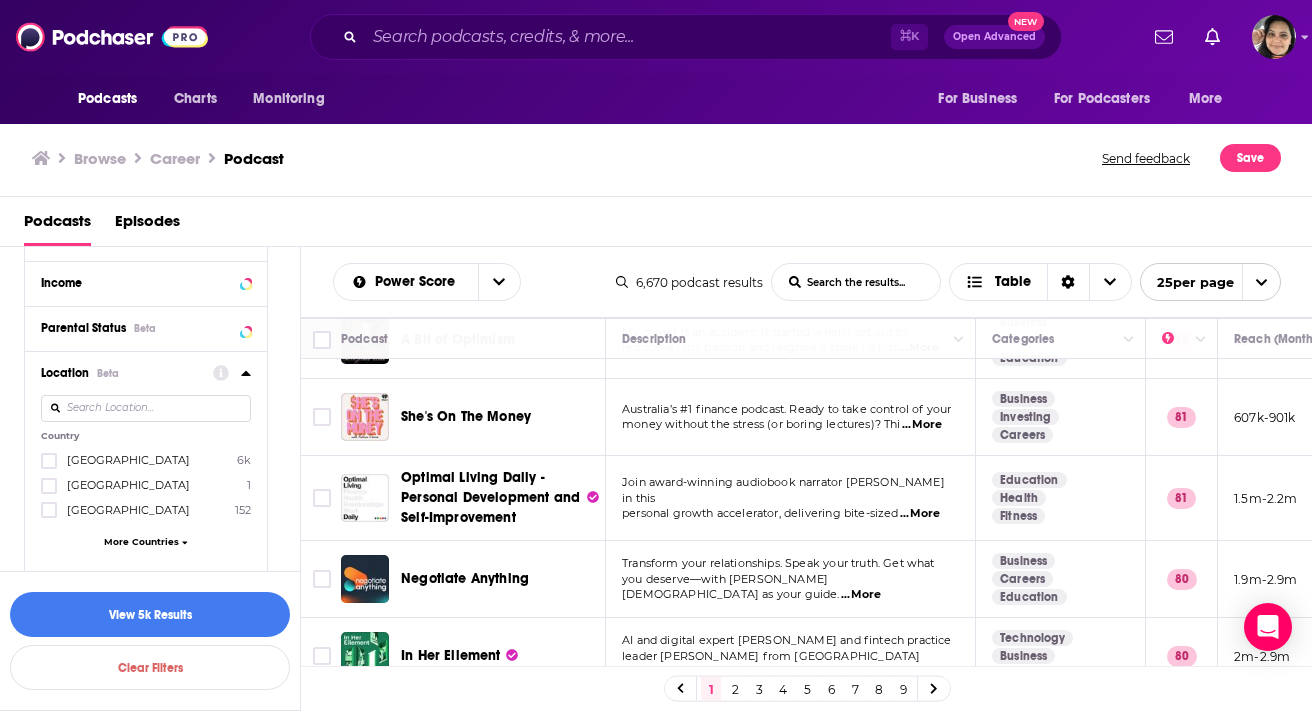 click on "Country United States 6k Argentina 1 Australia 152 More Countries" at bounding box center (146, 494) 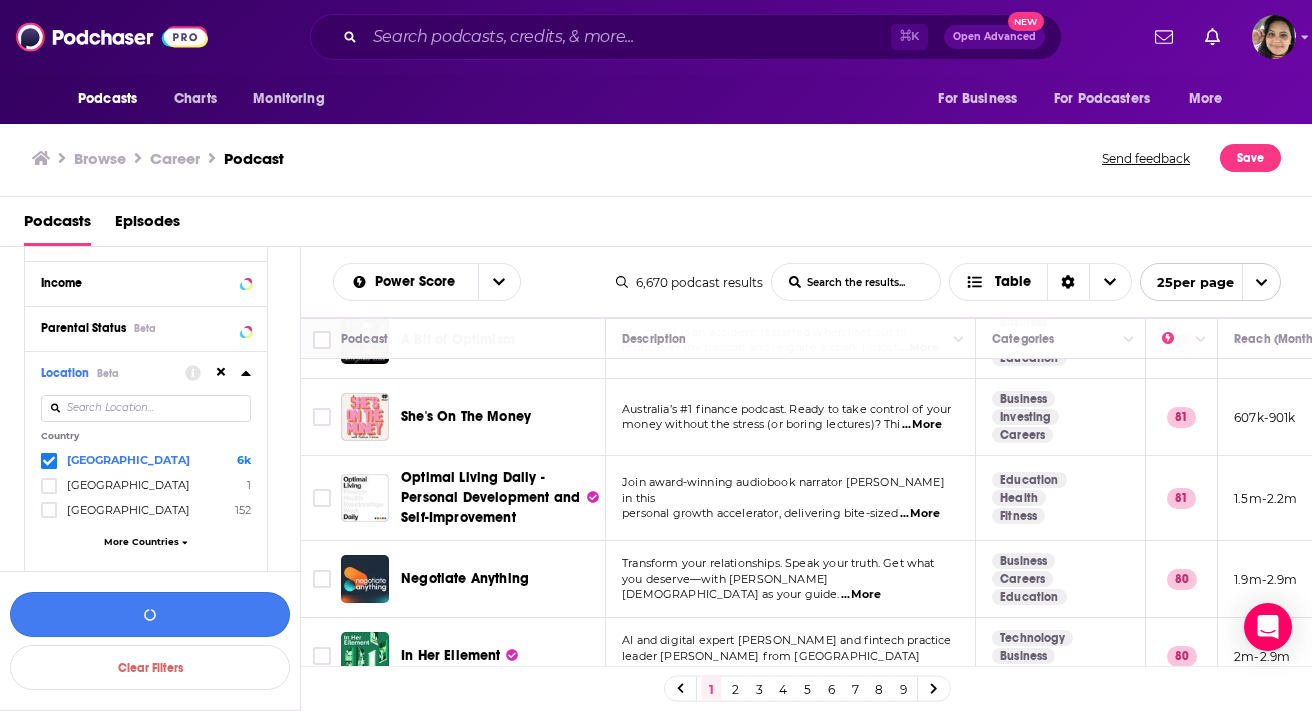 click at bounding box center (150, 614) 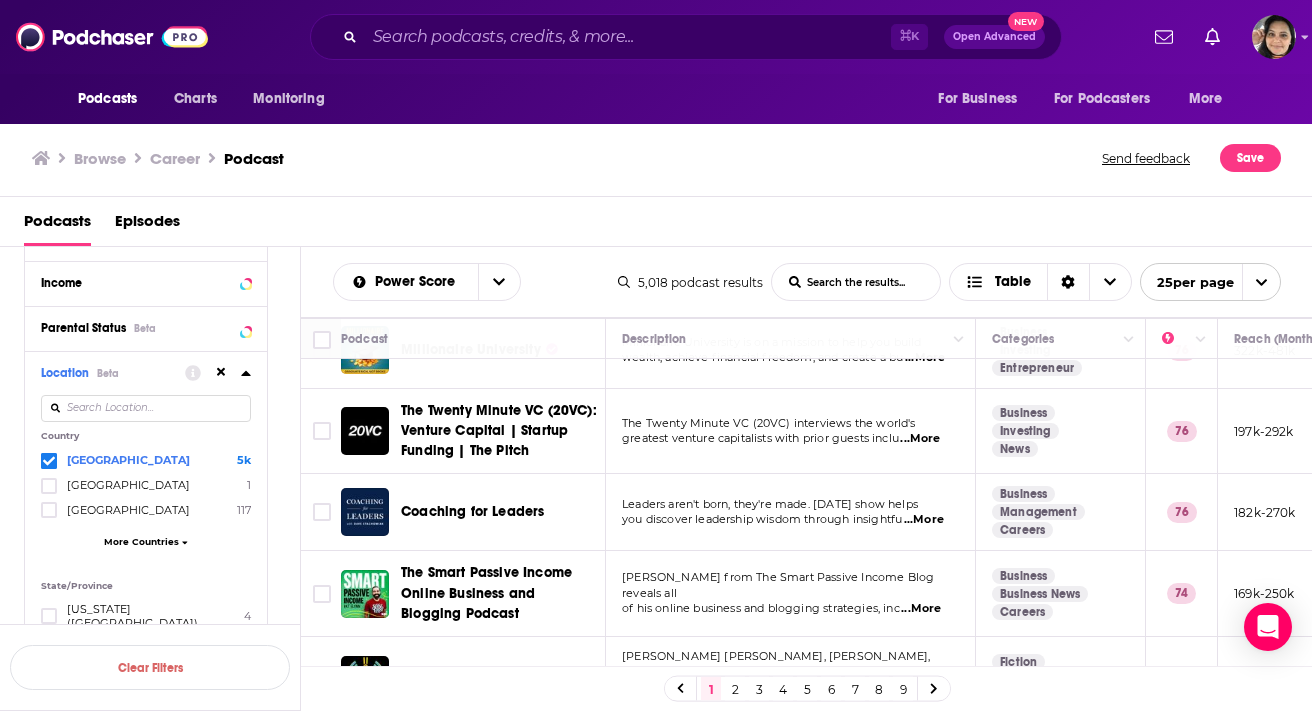 scroll, scrollTop: 0, scrollLeft: 0, axis: both 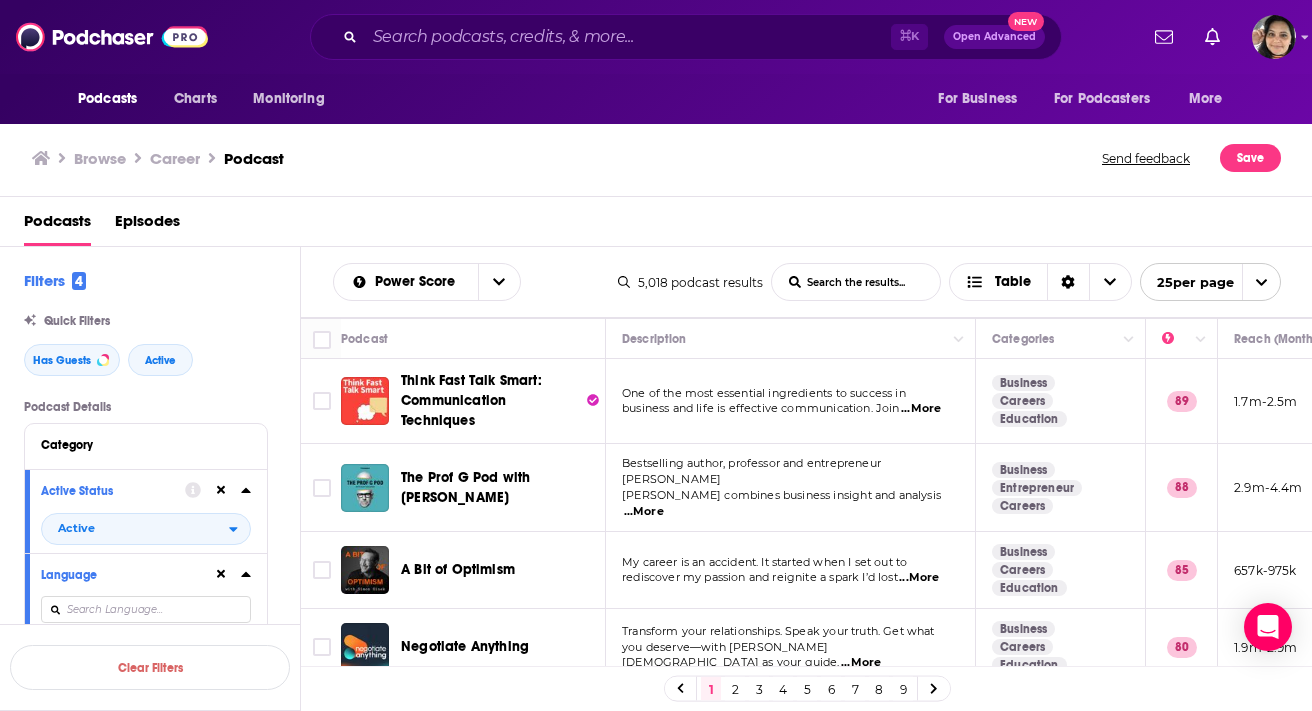 drag, startPoint x: 465, startPoint y: 408, endPoint x: 649, endPoint y: 9, distance: 439.3825 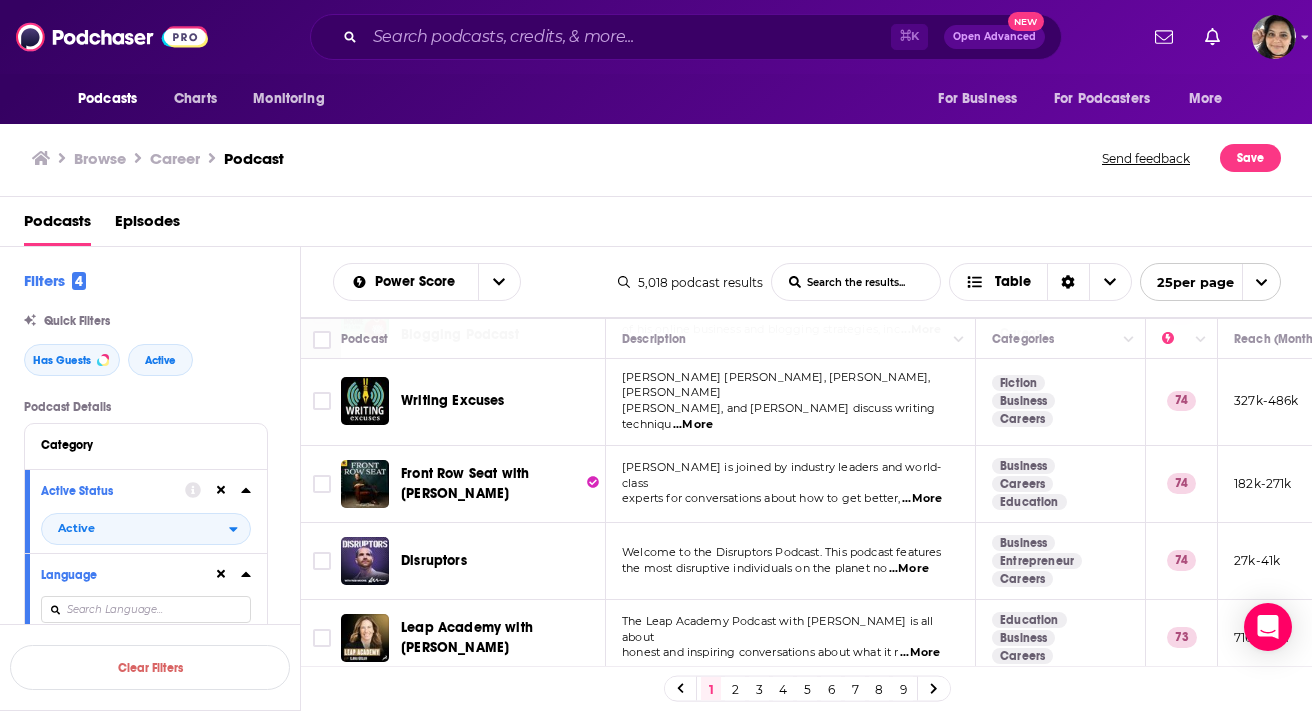 scroll, scrollTop: 964, scrollLeft: 0, axis: vertical 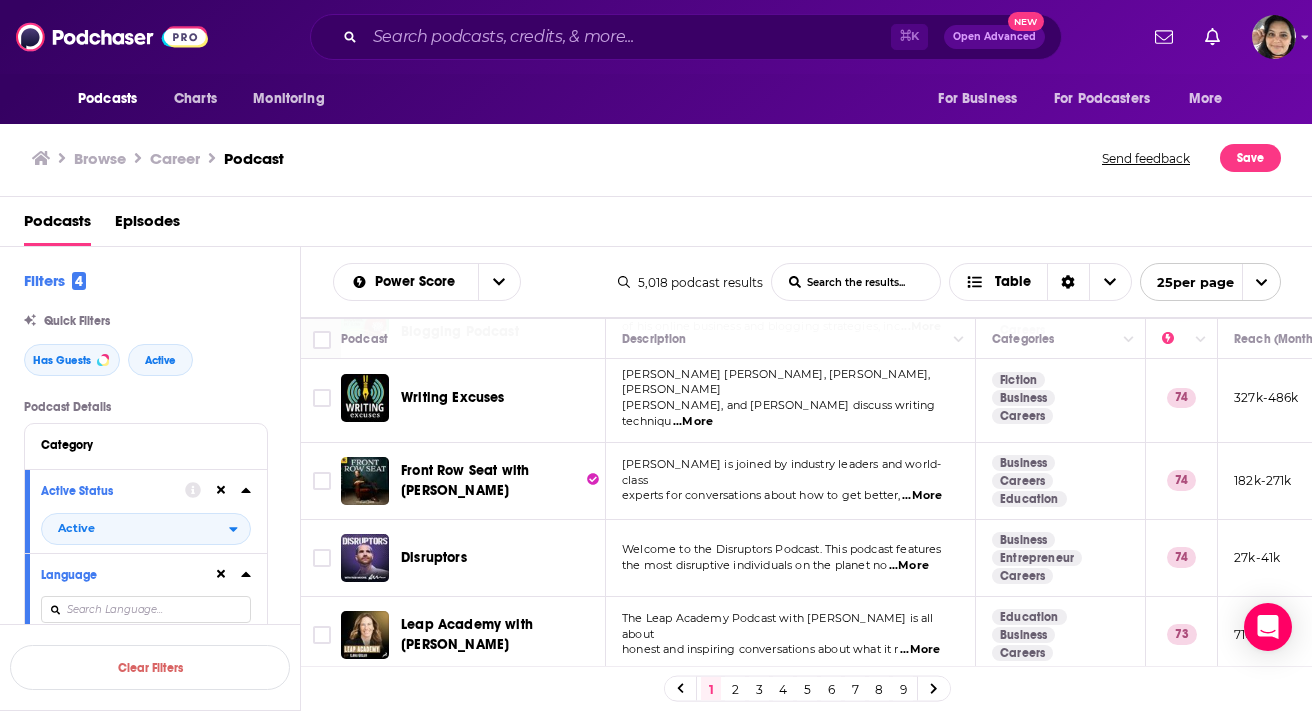 click on "...More" at bounding box center [922, 496] 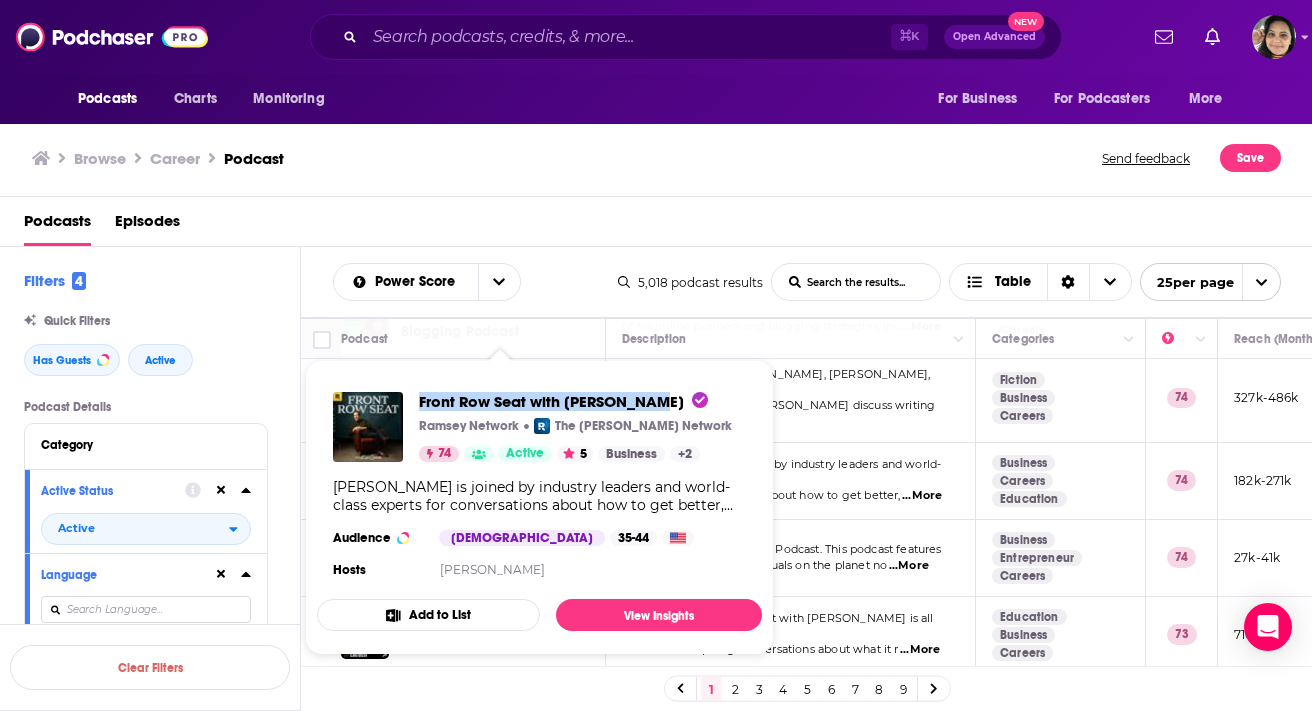 drag, startPoint x: 412, startPoint y: 401, endPoint x: 663, endPoint y: 405, distance: 251.03188 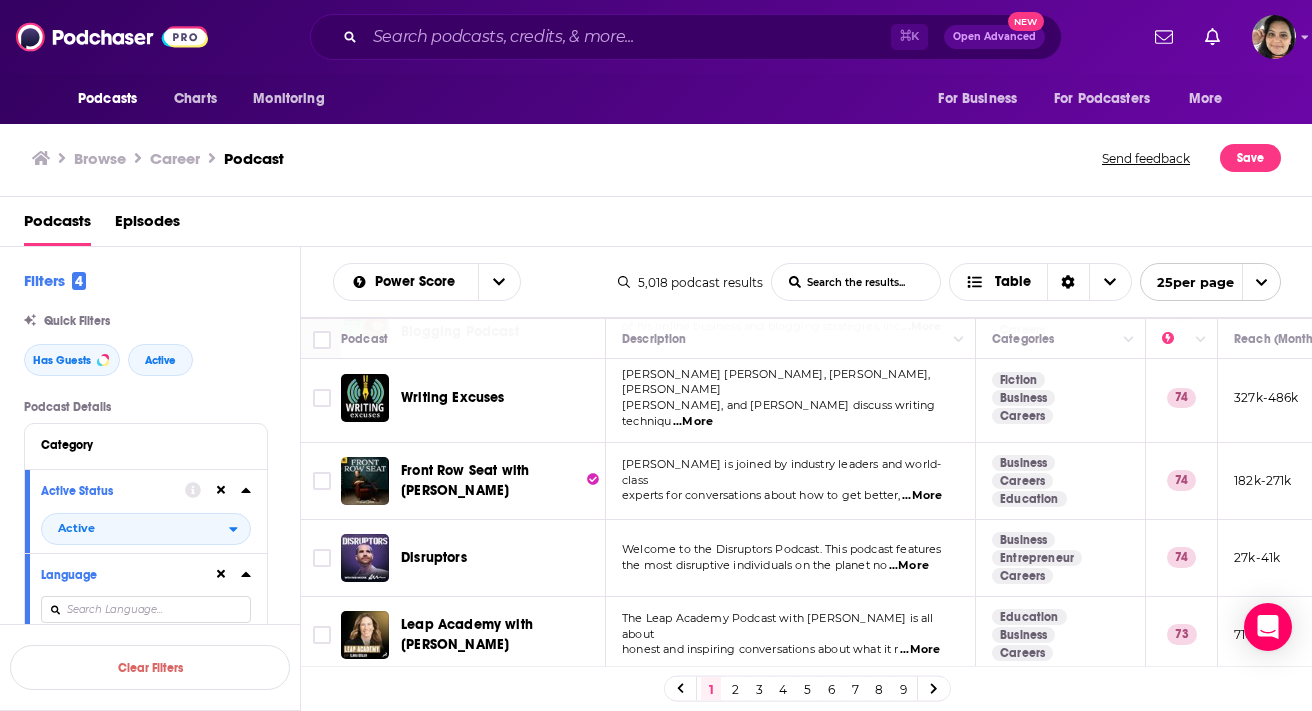 scroll, scrollTop: 0, scrollLeft: 0, axis: both 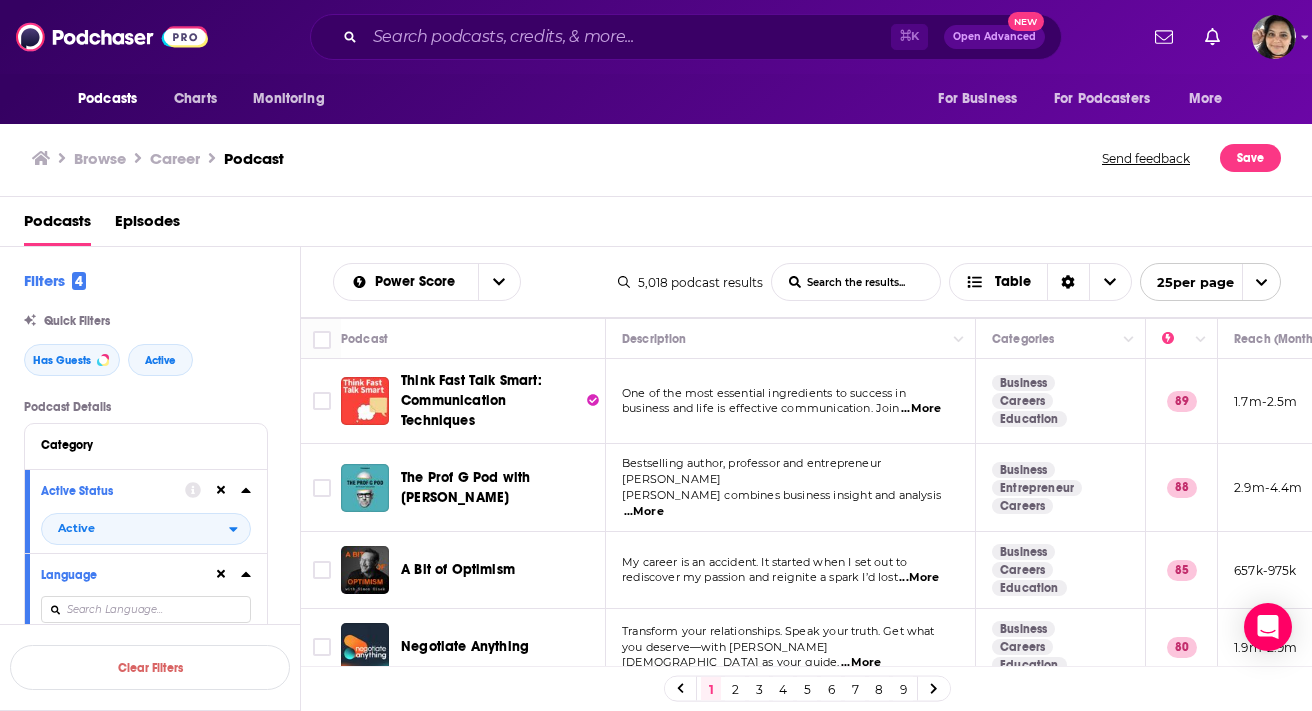 click on "...More" at bounding box center (644, 512) 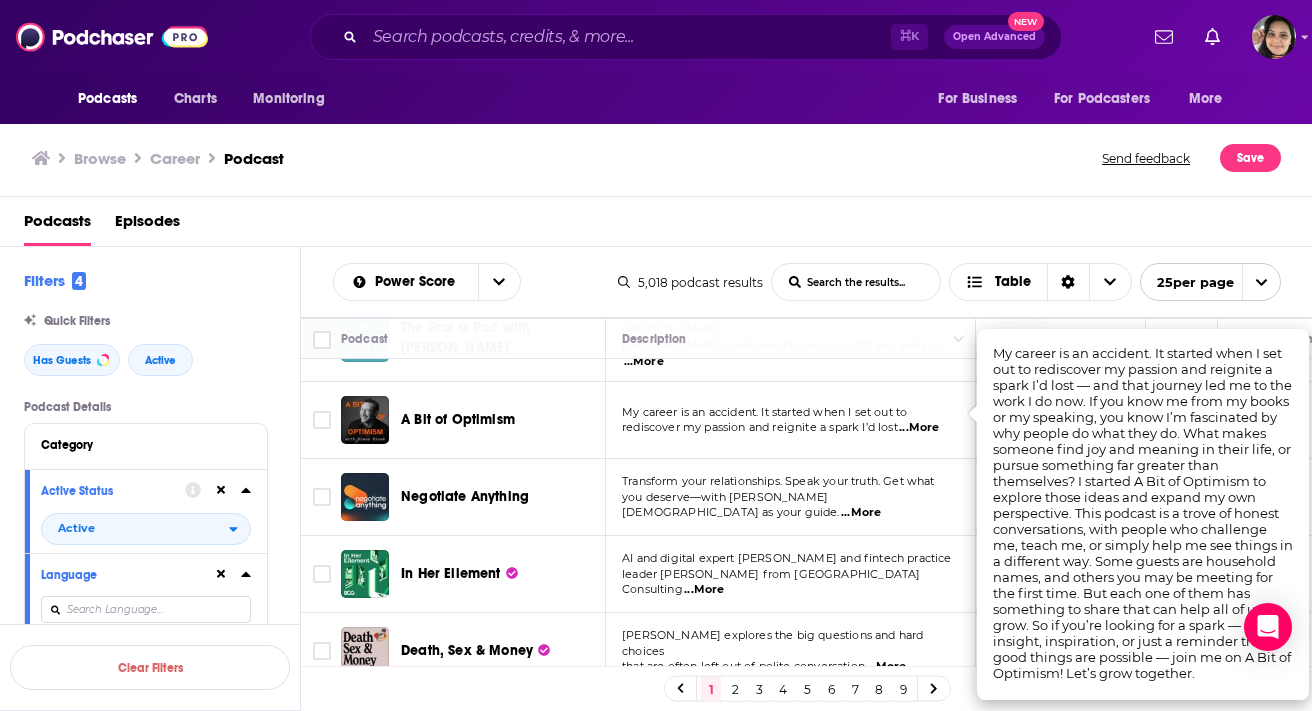 scroll, scrollTop: 153, scrollLeft: 0, axis: vertical 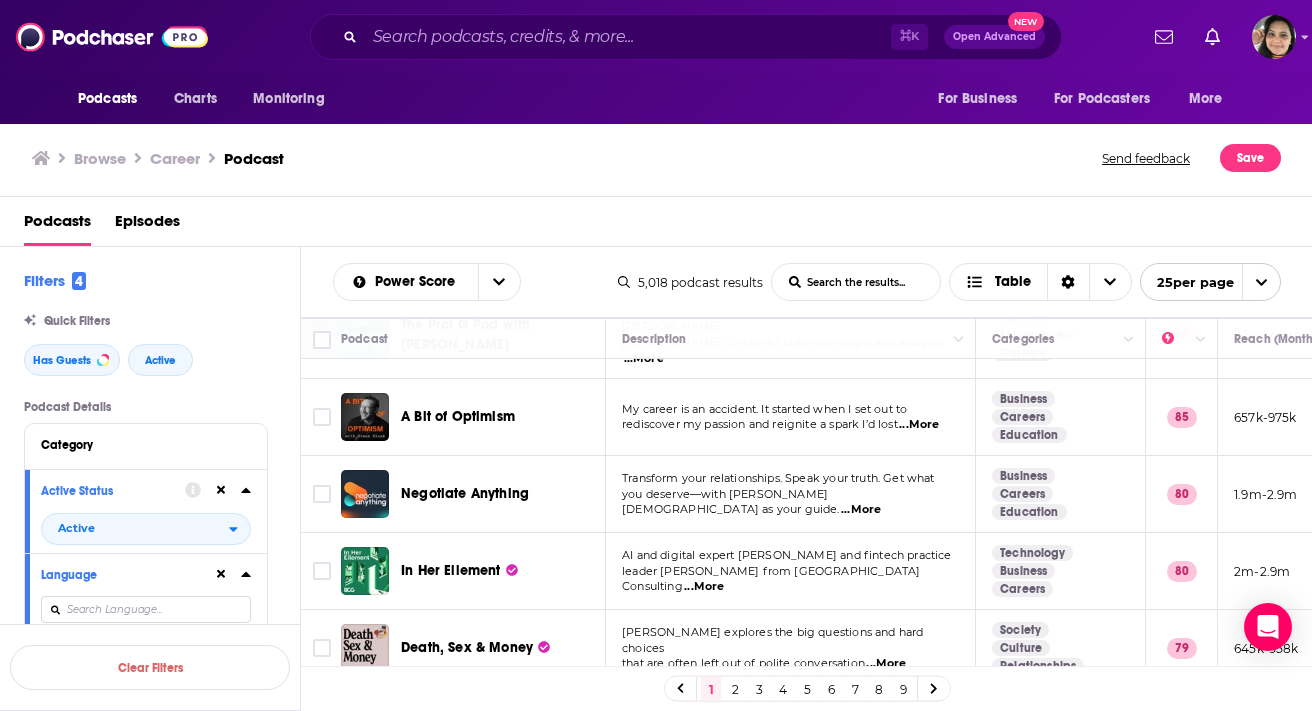 click on "...More" at bounding box center (861, 510) 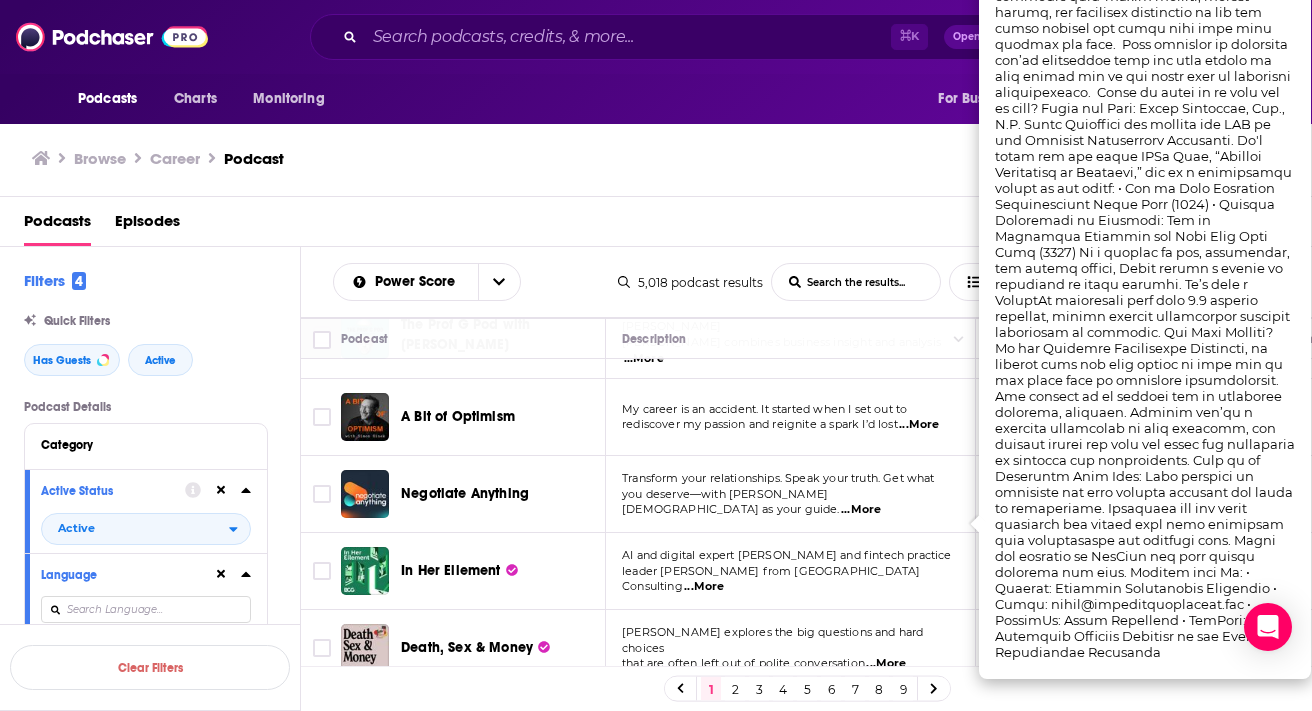 scroll, scrollTop: 0, scrollLeft: 0, axis: both 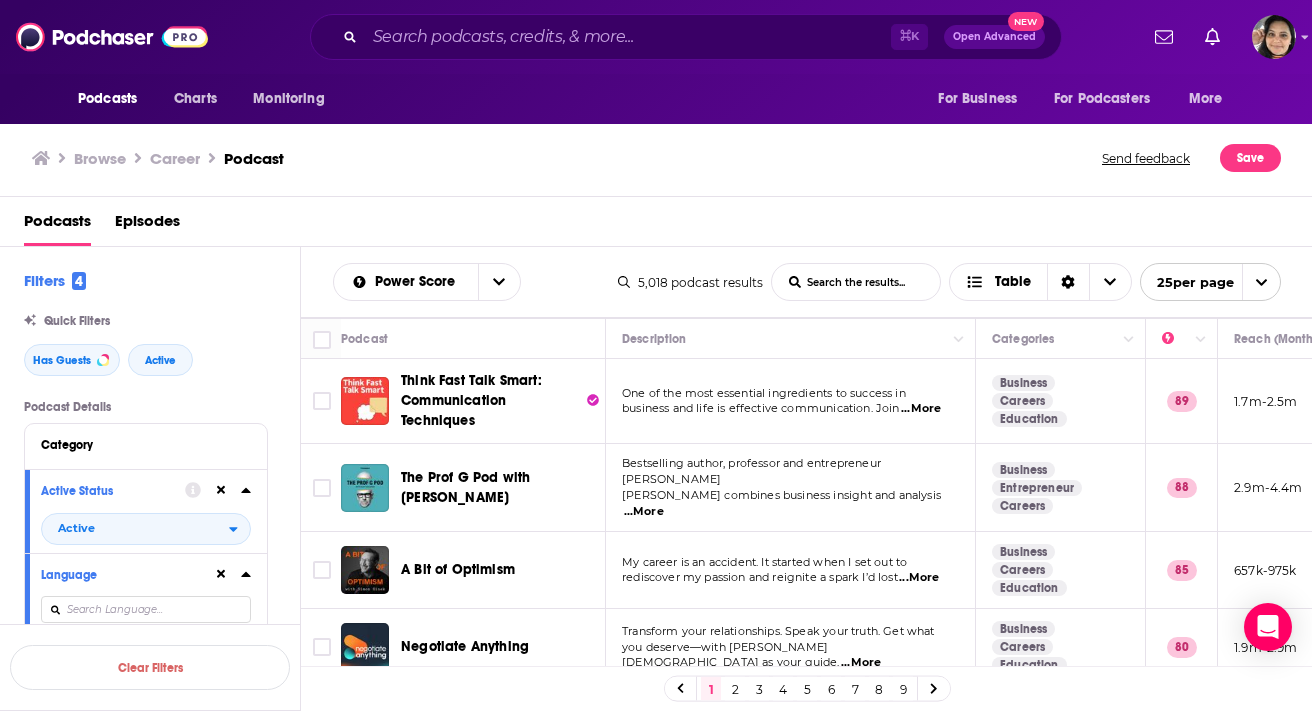 click on "Browse Career Podcast Send feedback Save" at bounding box center [656, 158] 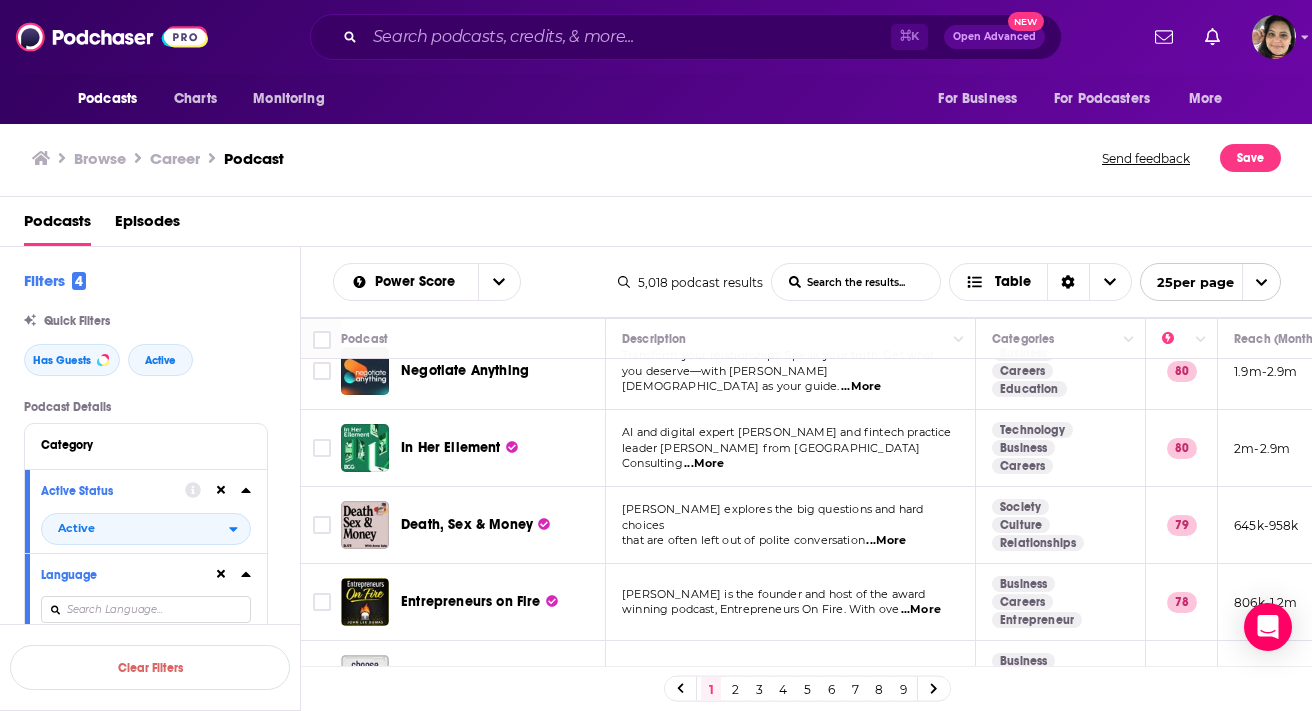 scroll, scrollTop: 300, scrollLeft: 0, axis: vertical 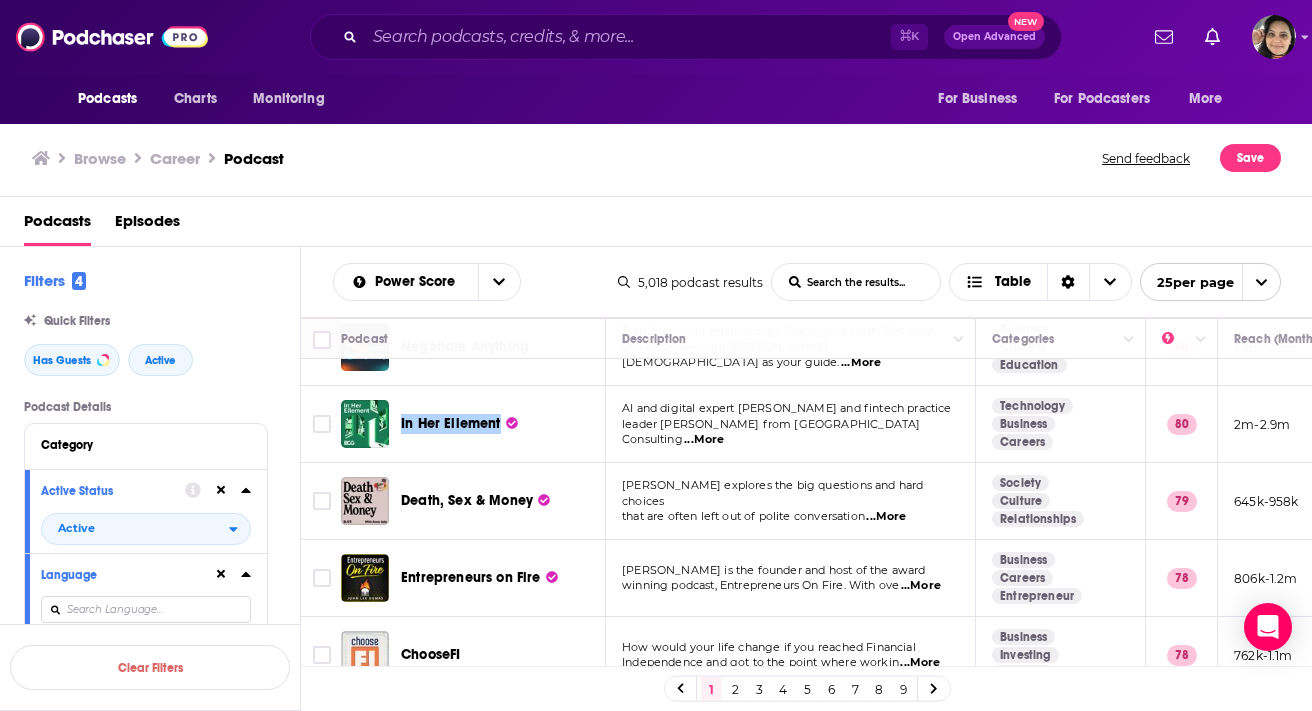 drag, startPoint x: 453, startPoint y: 411, endPoint x: 966, endPoint y: 7, distance: 652.9816 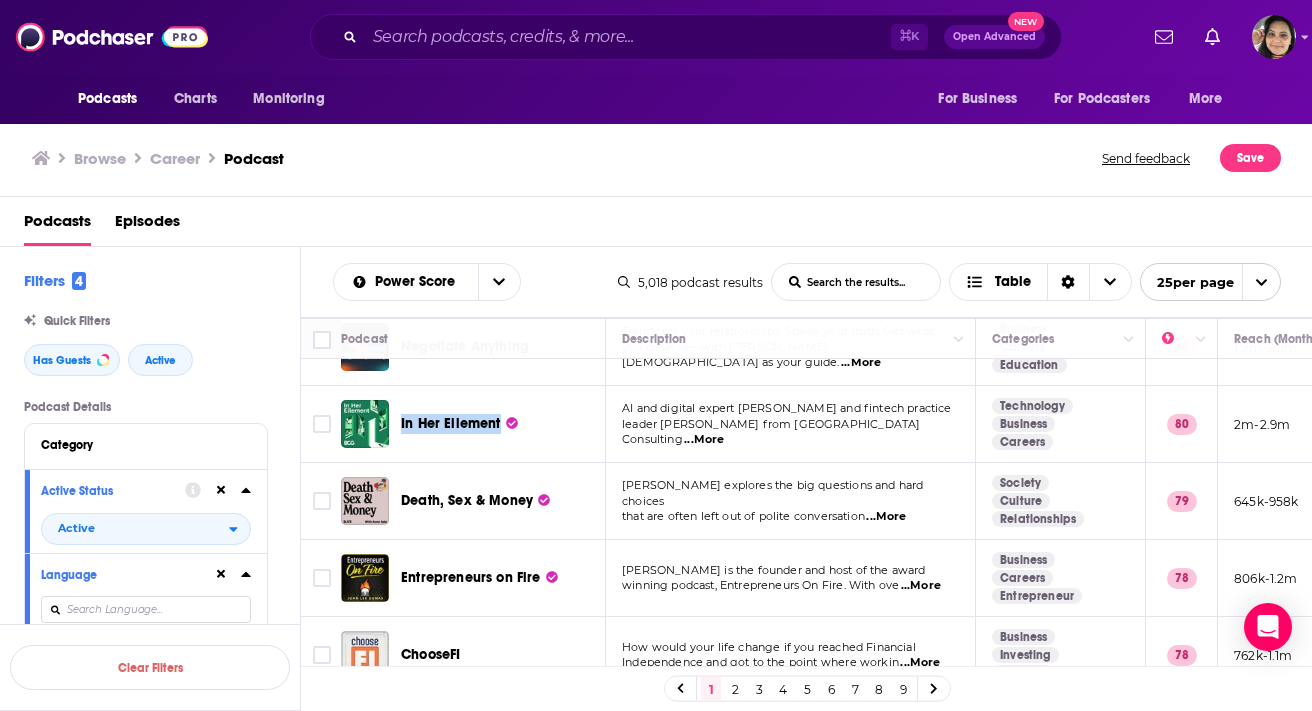 scroll, scrollTop: 479, scrollLeft: 0, axis: vertical 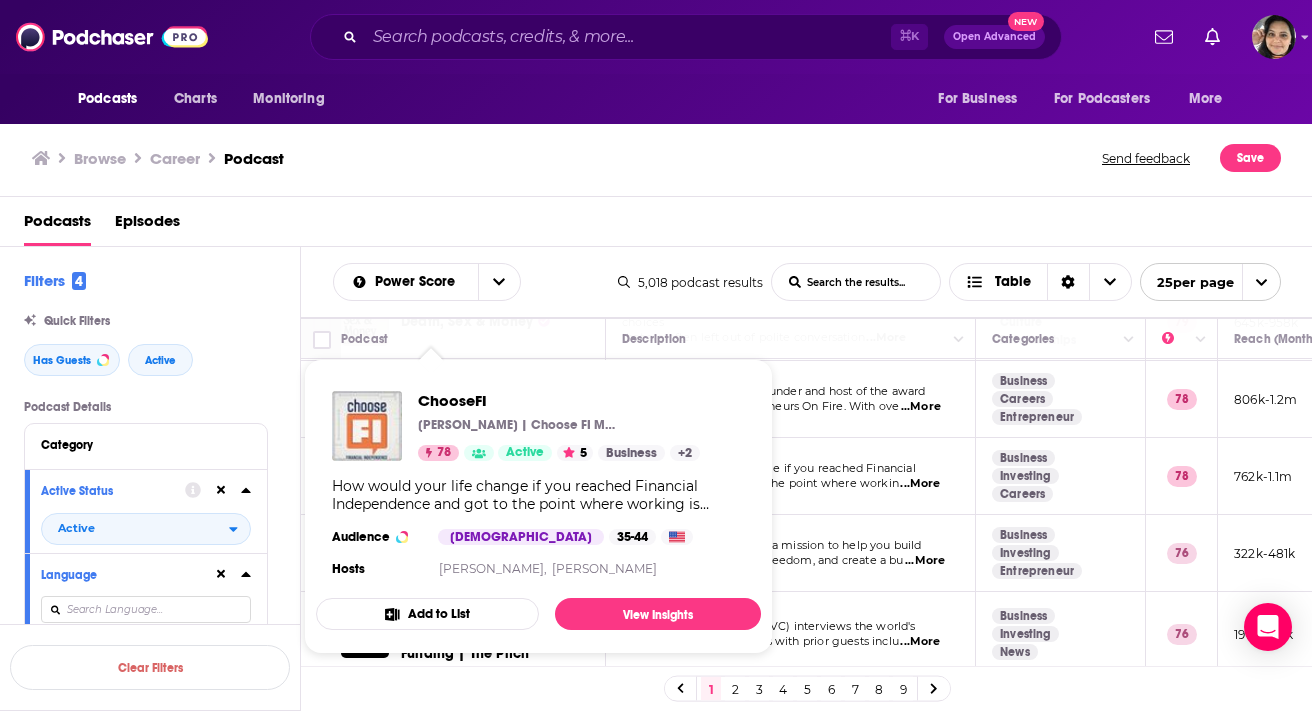 drag, startPoint x: 414, startPoint y: 463, endPoint x: 625, endPoint y: 3, distance: 506.08398 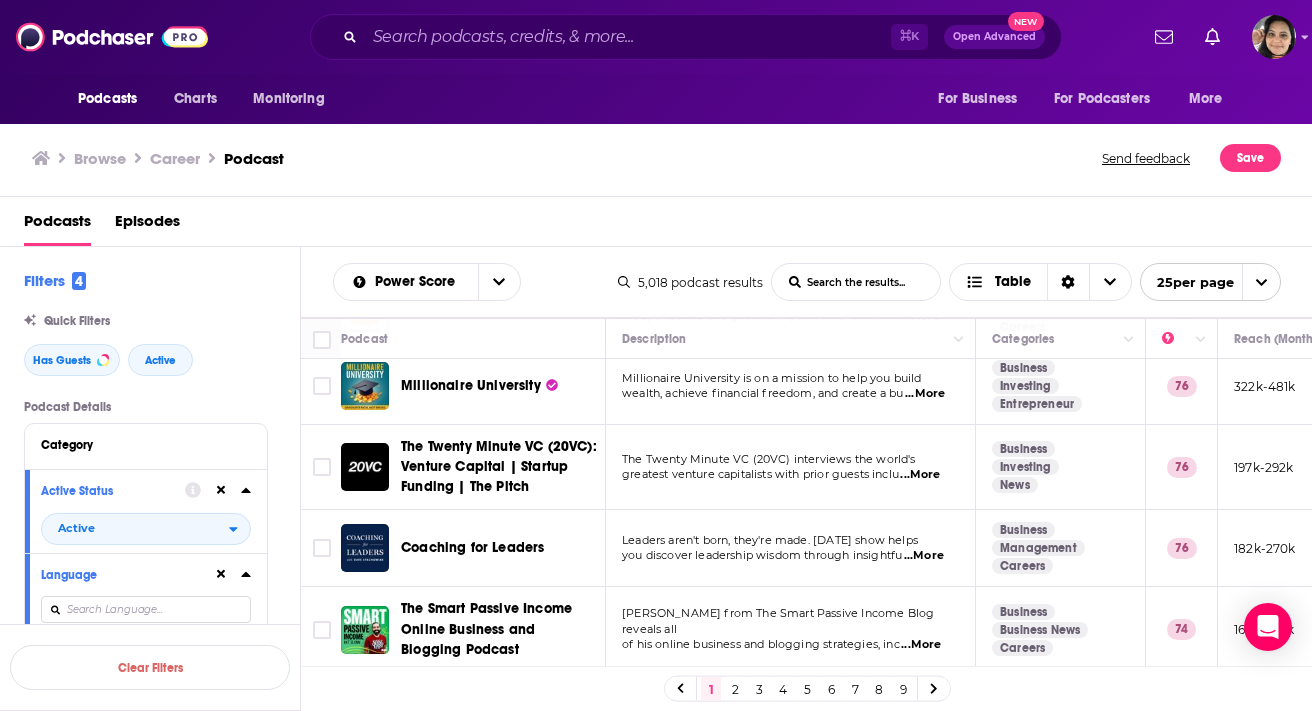 scroll, scrollTop: 606, scrollLeft: 0, axis: vertical 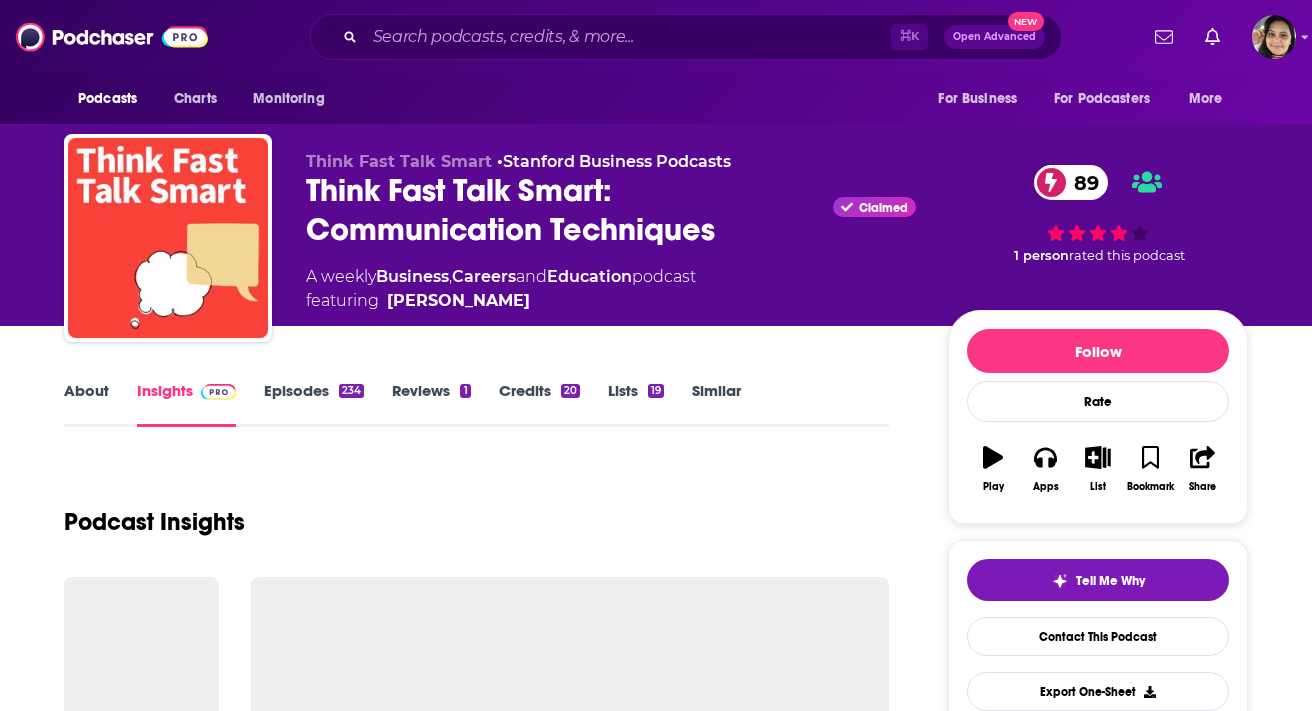 click on "Episodes 234" at bounding box center (314, 404) 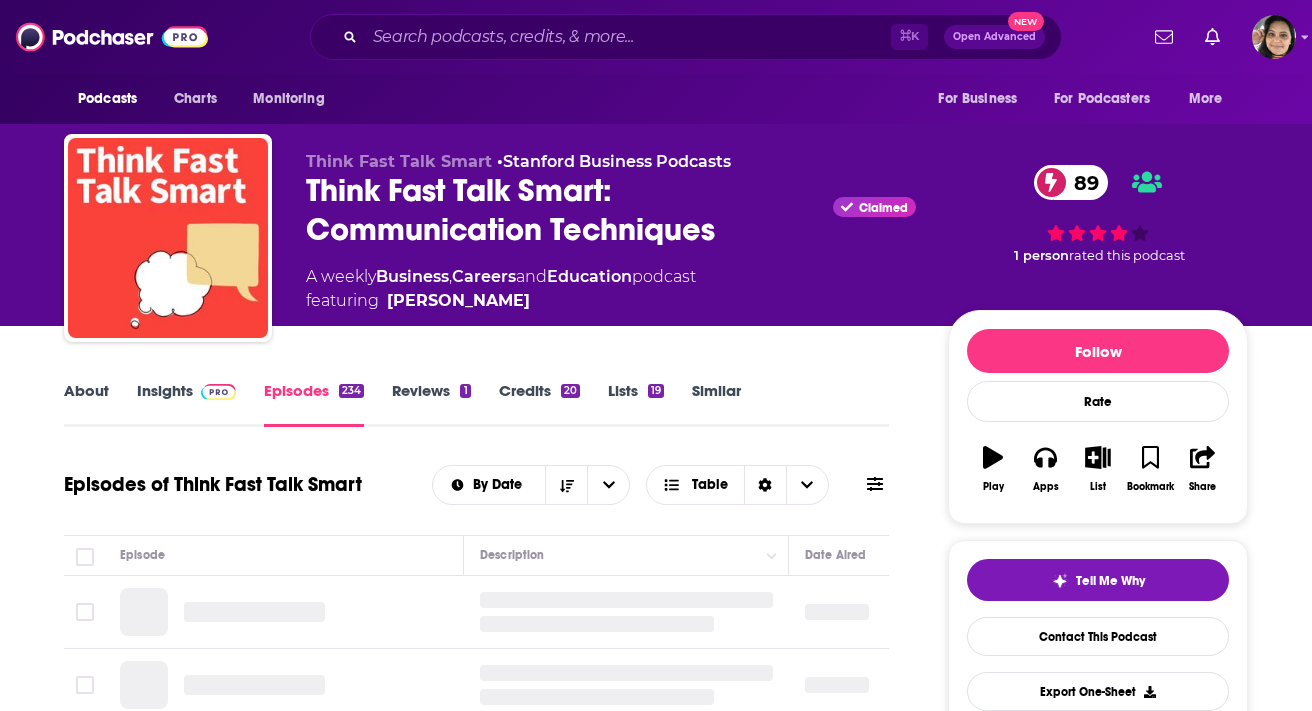 scroll, scrollTop: 274, scrollLeft: 0, axis: vertical 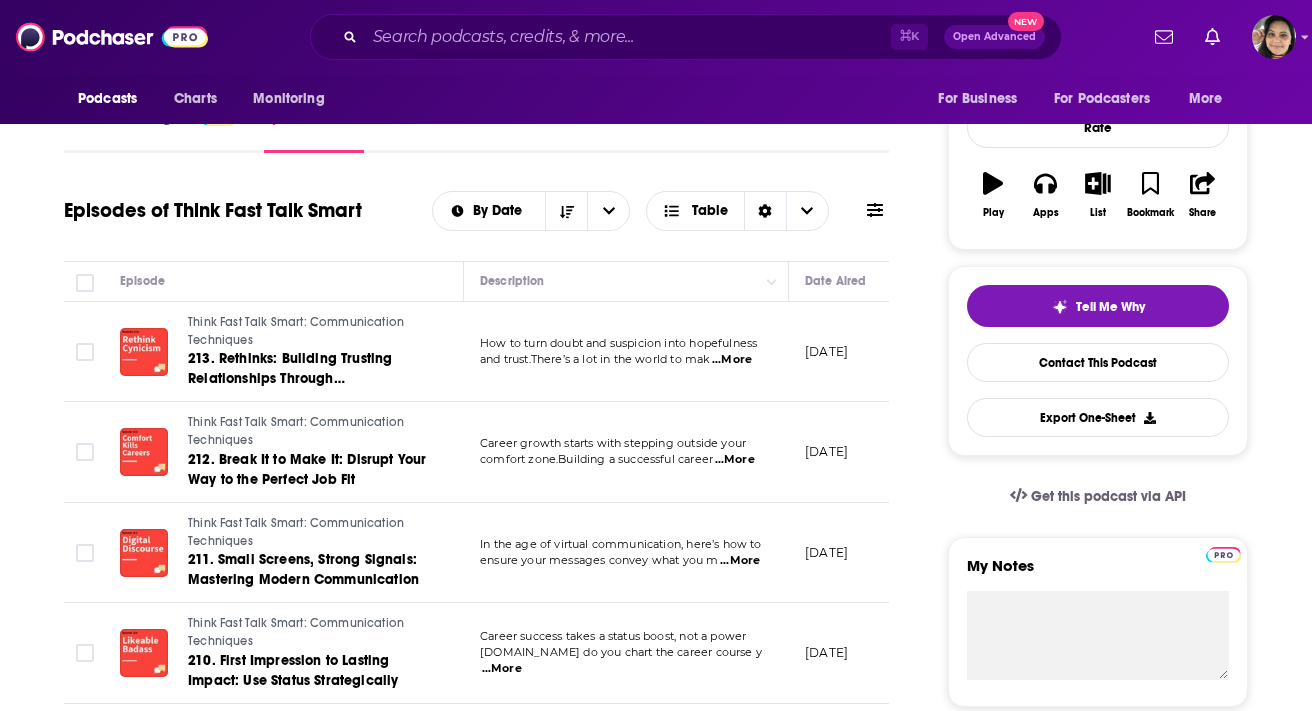 click on "...More" at bounding box center (735, 460) 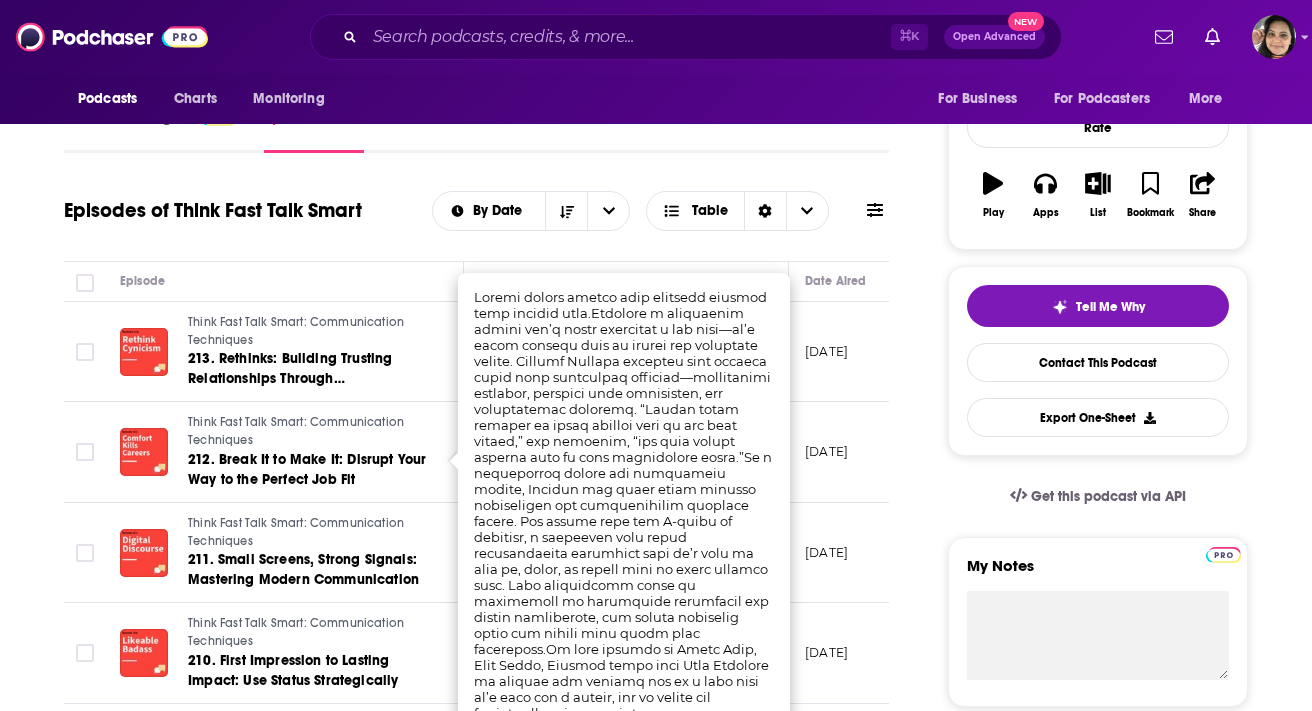 click on "About Insights Episodes 234 Reviews 1 Credits 20 Lists 19 Similar Episodes of Think Fast Talk Smart By Date Table Episode Description Date Aired Reach Episode Guests Length Think Fast Talk Smart: Communication Techniques 213. Rethinks: Building Trusting Relationships Through Communication How to turn doubt and suspicion into hopefulness and trust.There’s a lot in the world to mak  ...More July 1, 2025  Pending -- 30:50 s Think Fast Talk Smart: Communication Techniques 212. Break It to Make It: Disrupt Your Way to the Perfect Job Fit Career growth starts with stepping outside your comfort zone.Building a successful career   ...More June 26, 2025 159k-236k Whitney Johnson  25:37 s Think Fast Talk Smart: Communication Techniques 211. Small Screens, Strong Signals: Mastering Modern Communication  In the age of virtual communication, here’s how to ensure your messages convey what you m  ...More June 24, 2025 171k-253k Andrew Brodsky 26:14 s Think Fast Talk Smart: Communication Techniques  ...More June 17, 2025" at bounding box center (490, 1509) 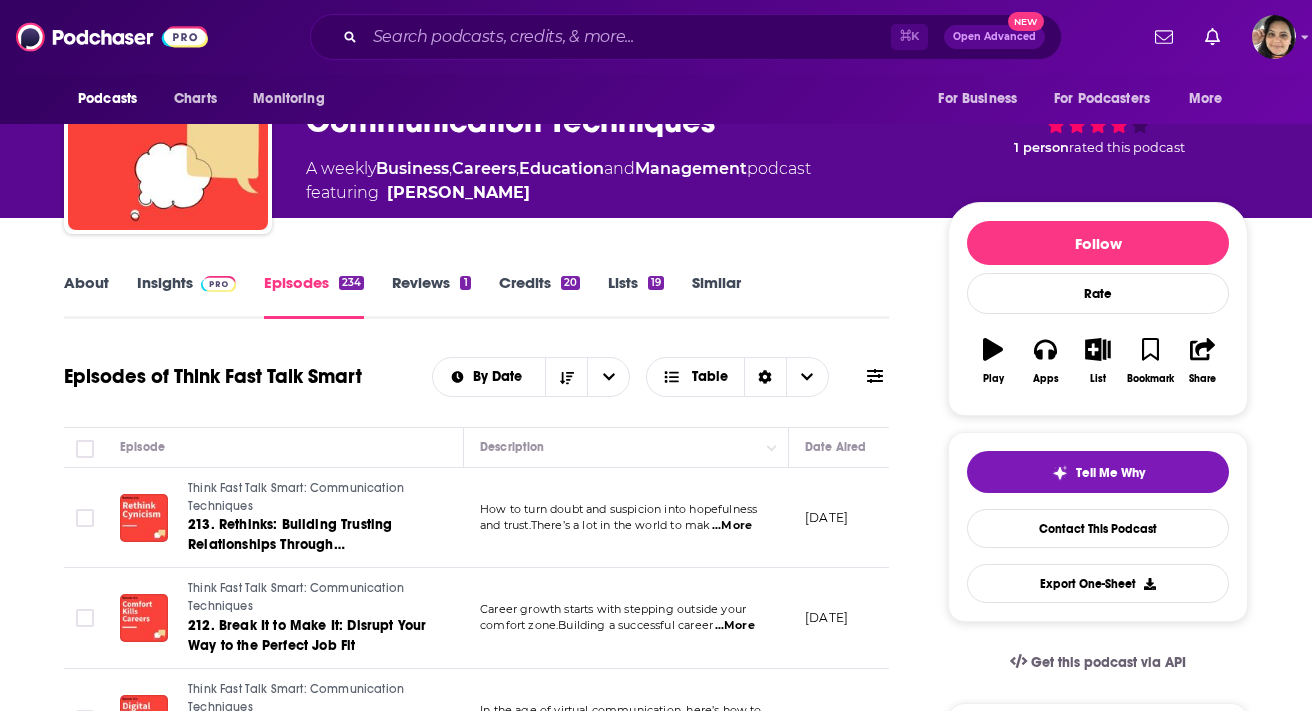 scroll, scrollTop: 0, scrollLeft: 0, axis: both 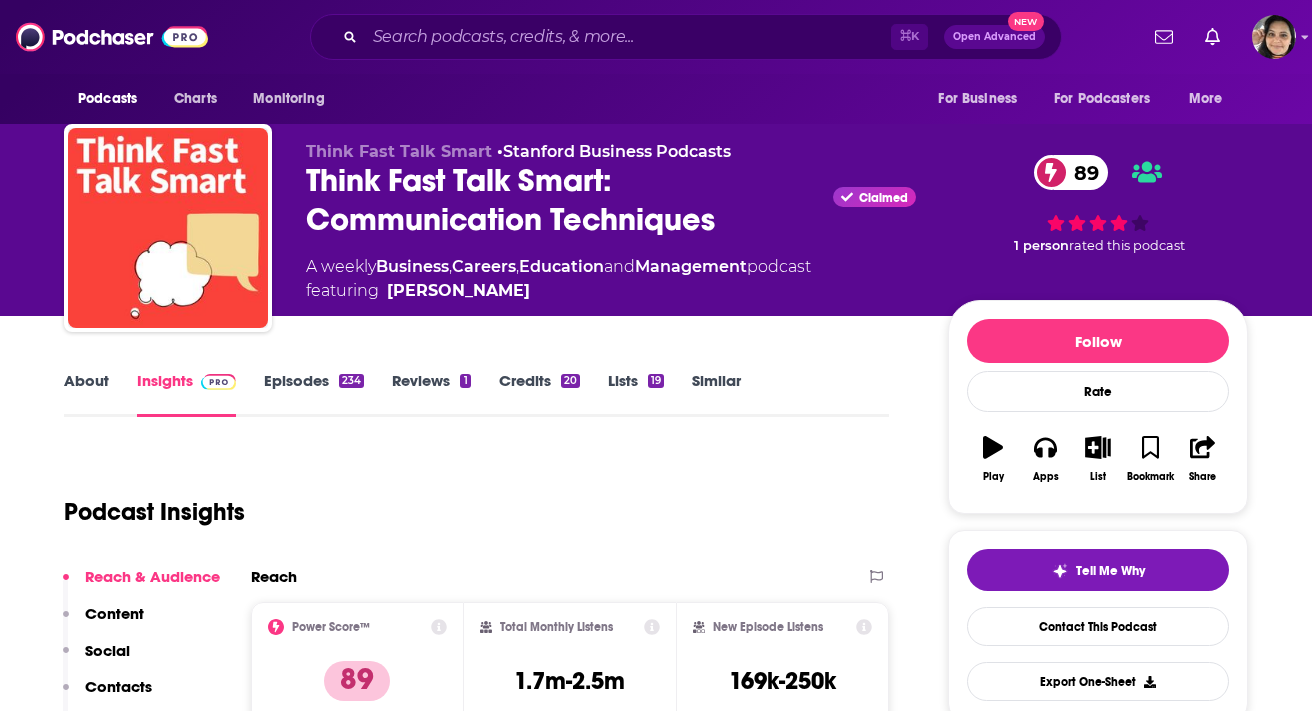 click on "Episodes 234" at bounding box center [314, 394] 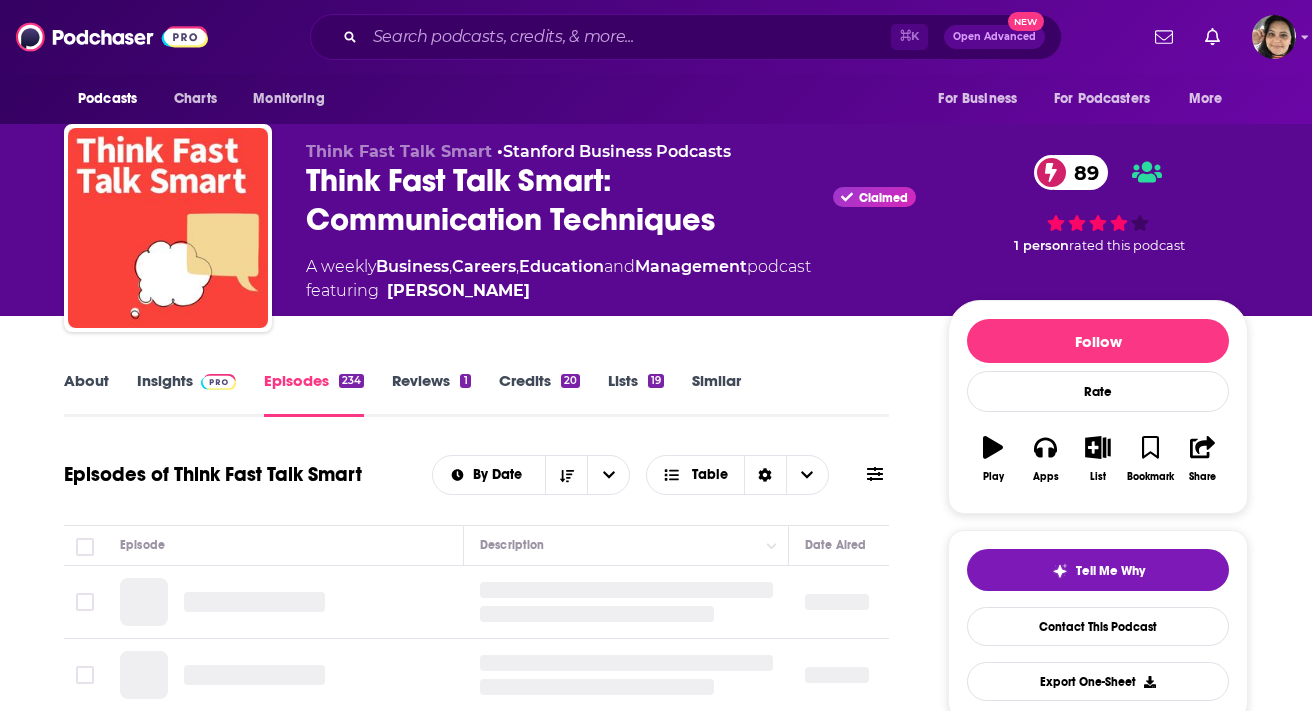 scroll, scrollTop: 0, scrollLeft: 0, axis: both 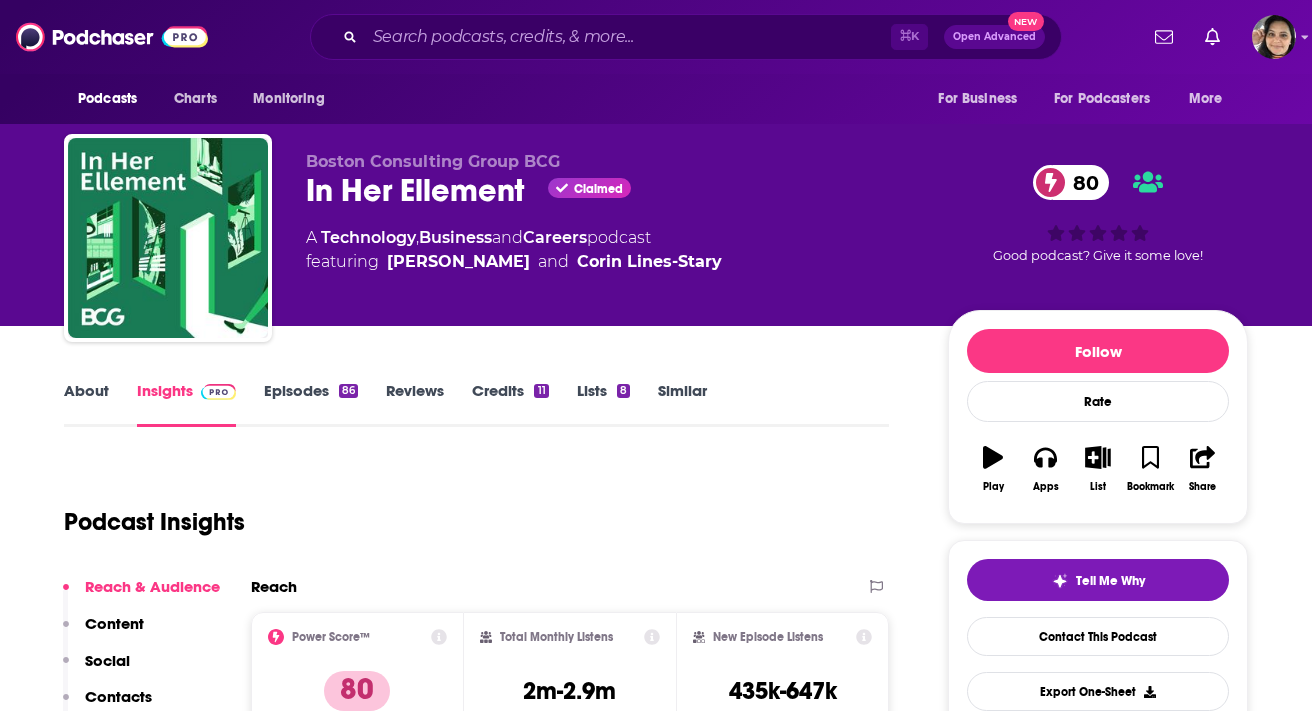 click on "Episodes 86" at bounding box center [311, 404] 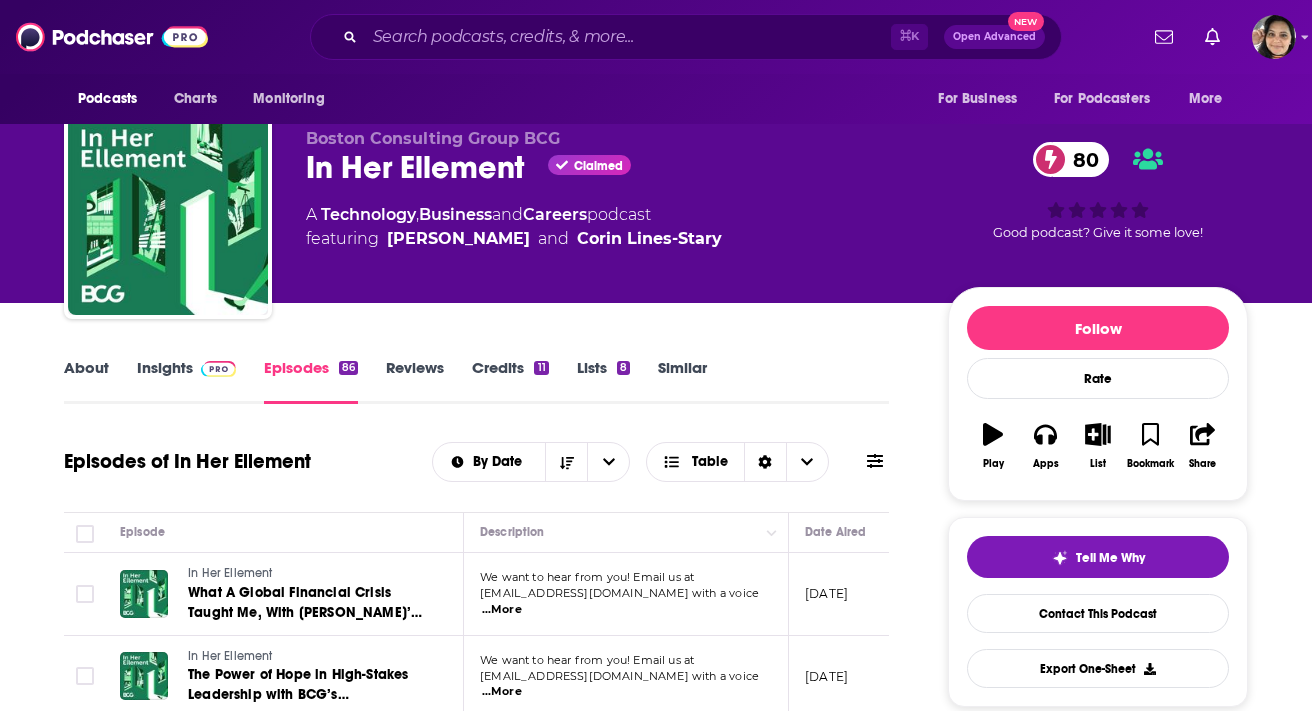 scroll, scrollTop: 24, scrollLeft: 0, axis: vertical 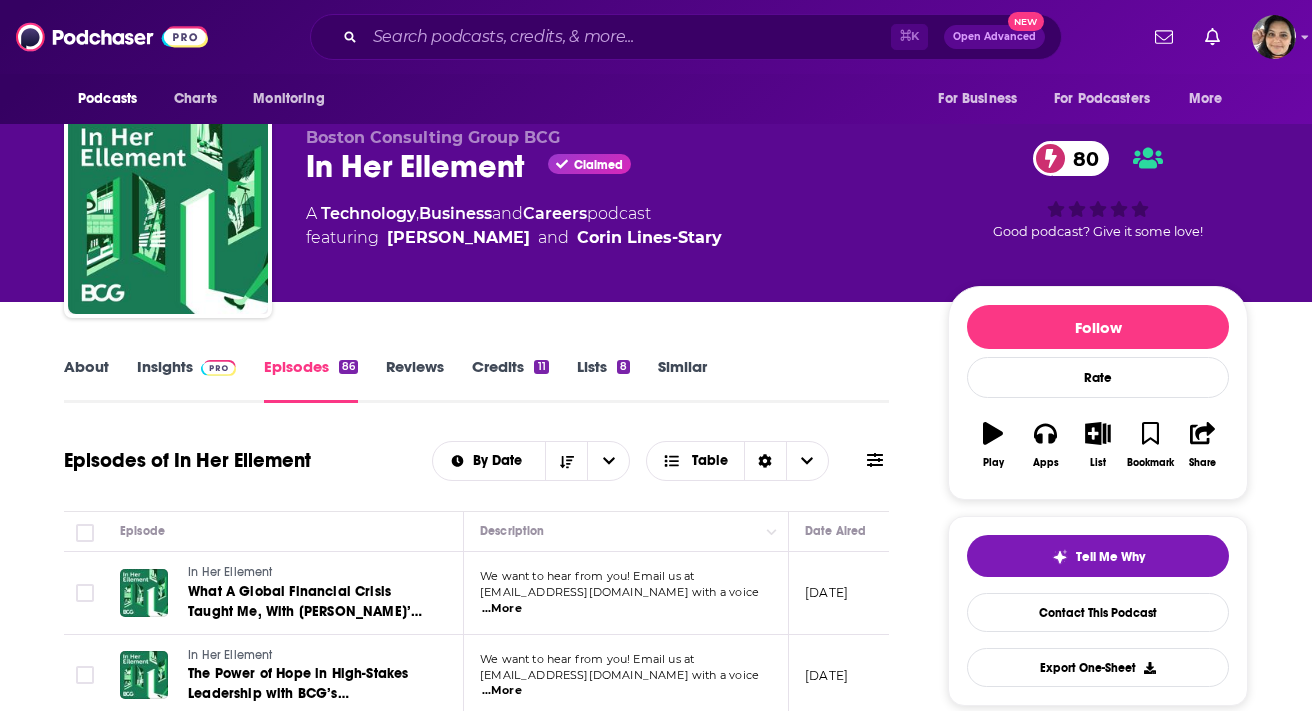 click on "About" at bounding box center (86, 380) 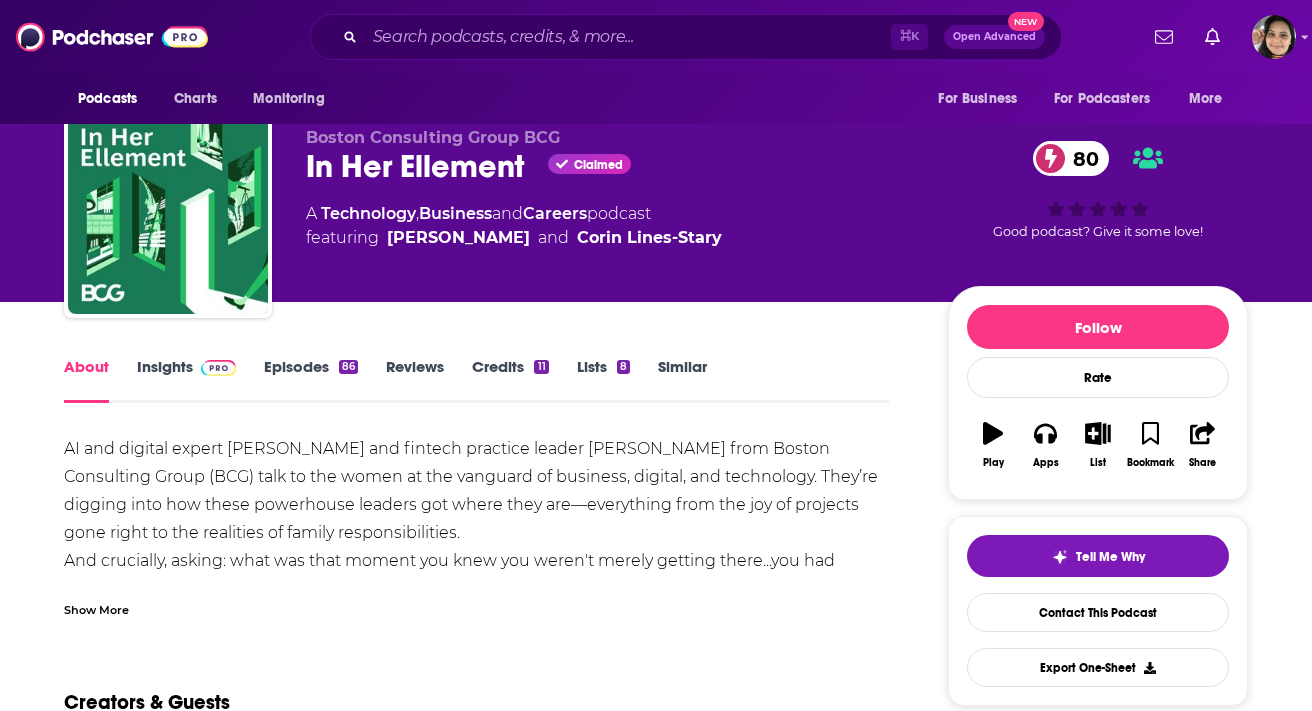 scroll, scrollTop: 0, scrollLeft: 0, axis: both 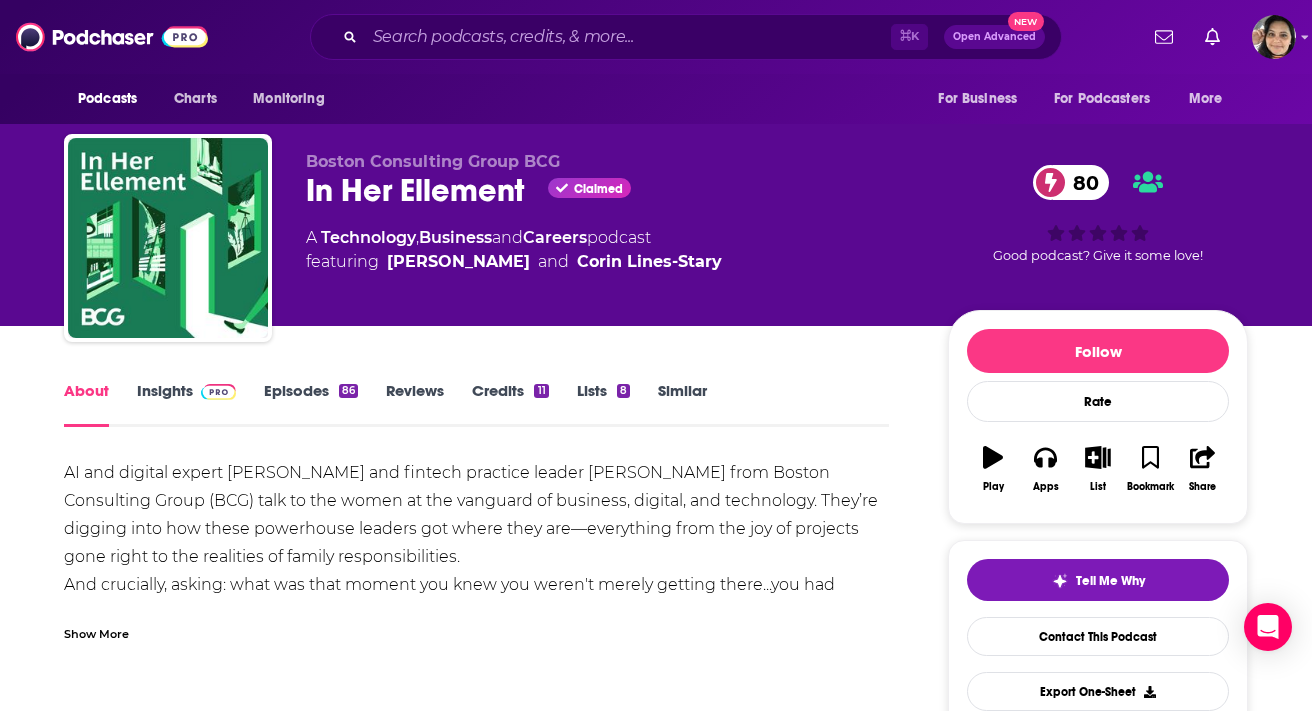 click on "Show More" at bounding box center (96, 632) 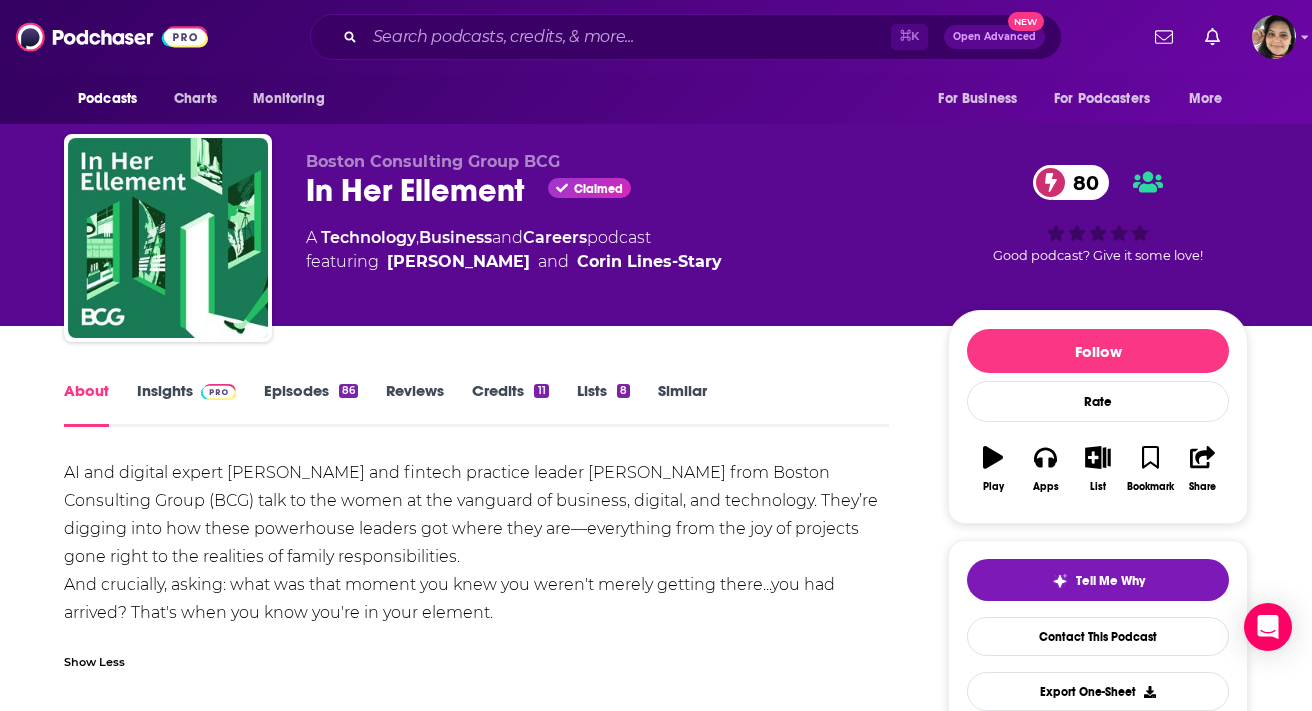 click on "Episodes 86" at bounding box center (311, 404) 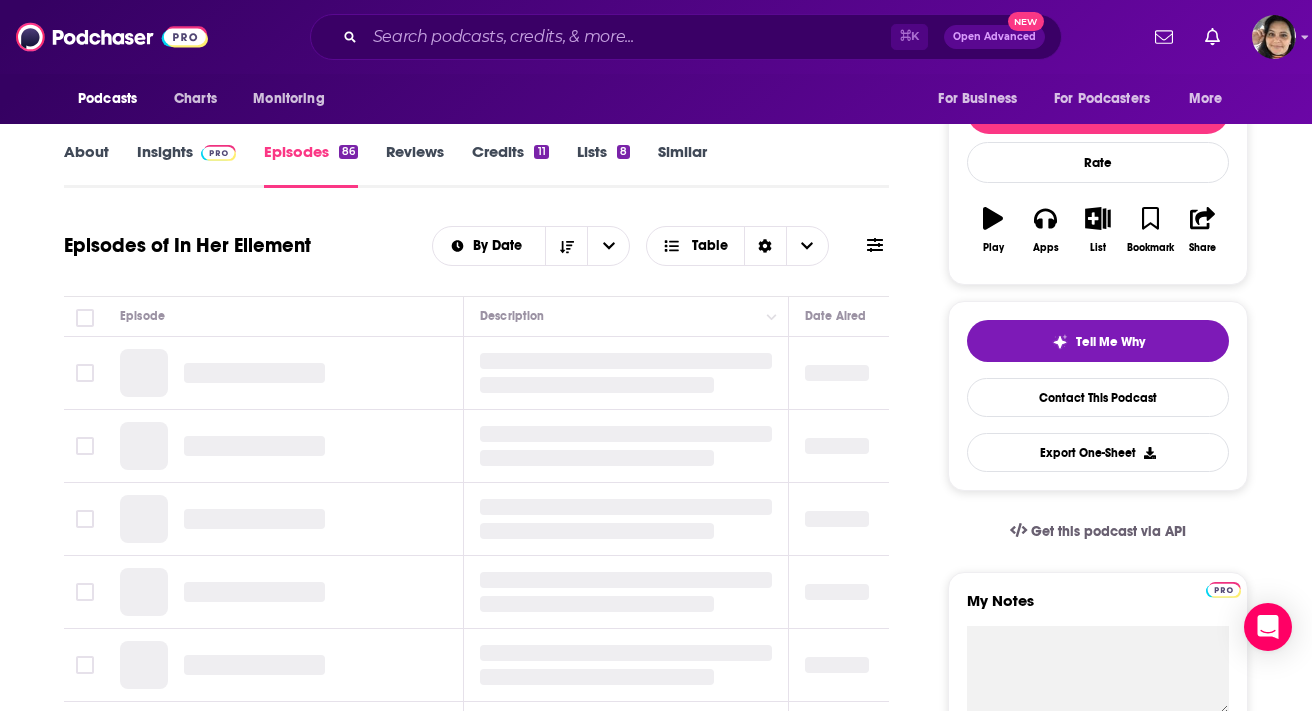 scroll, scrollTop: 339, scrollLeft: 0, axis: vertical 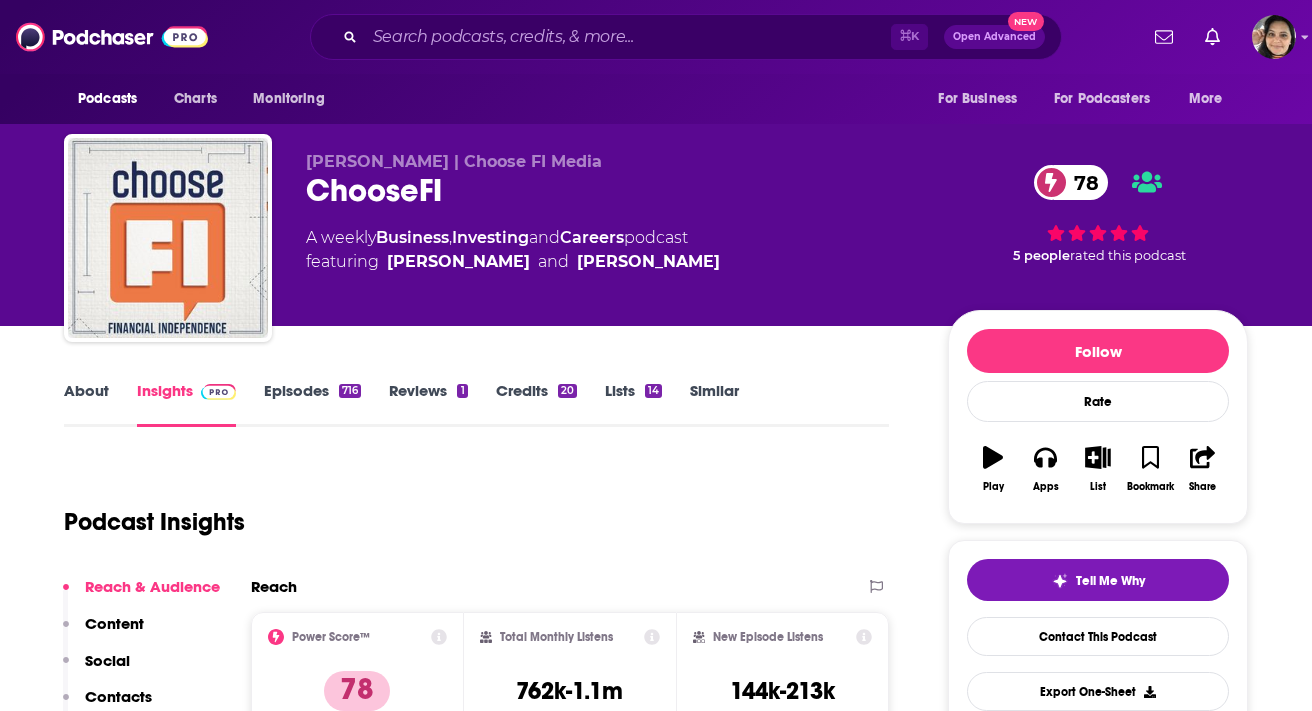 click on "About" at bounding box center [86, 404] 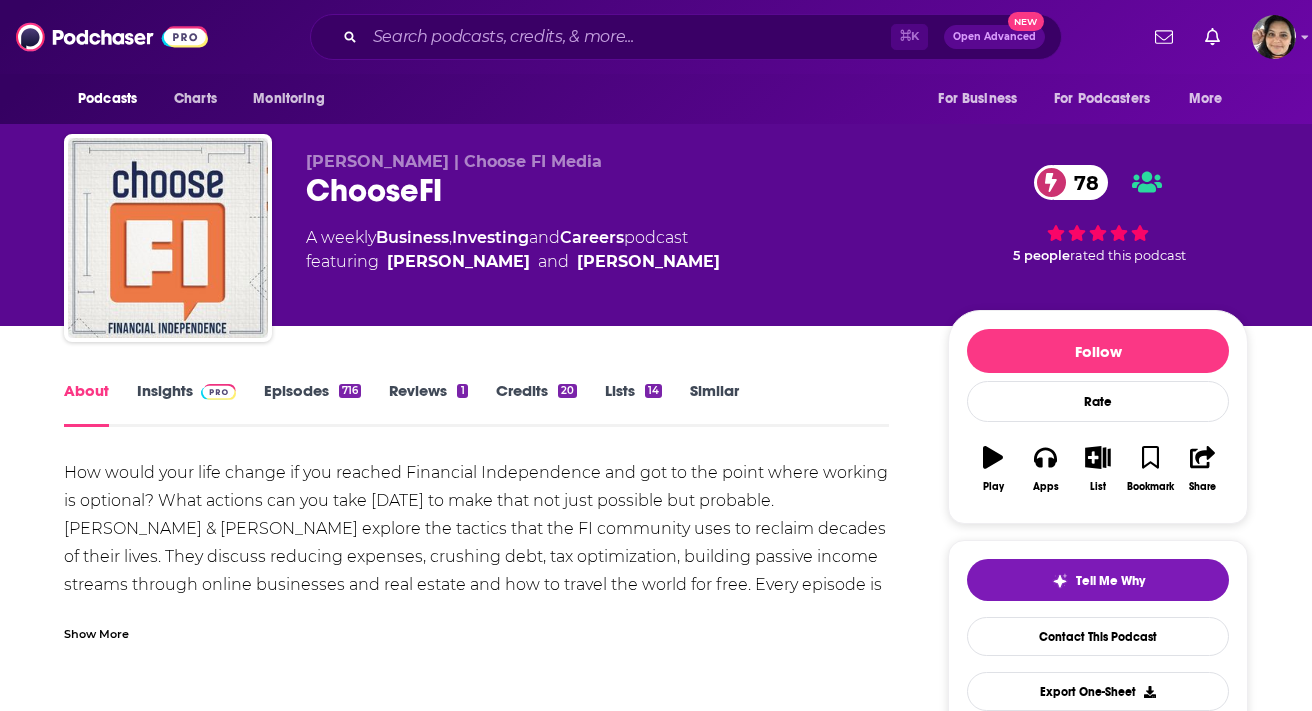 click on "Show More" at bounding box center (96, 632) 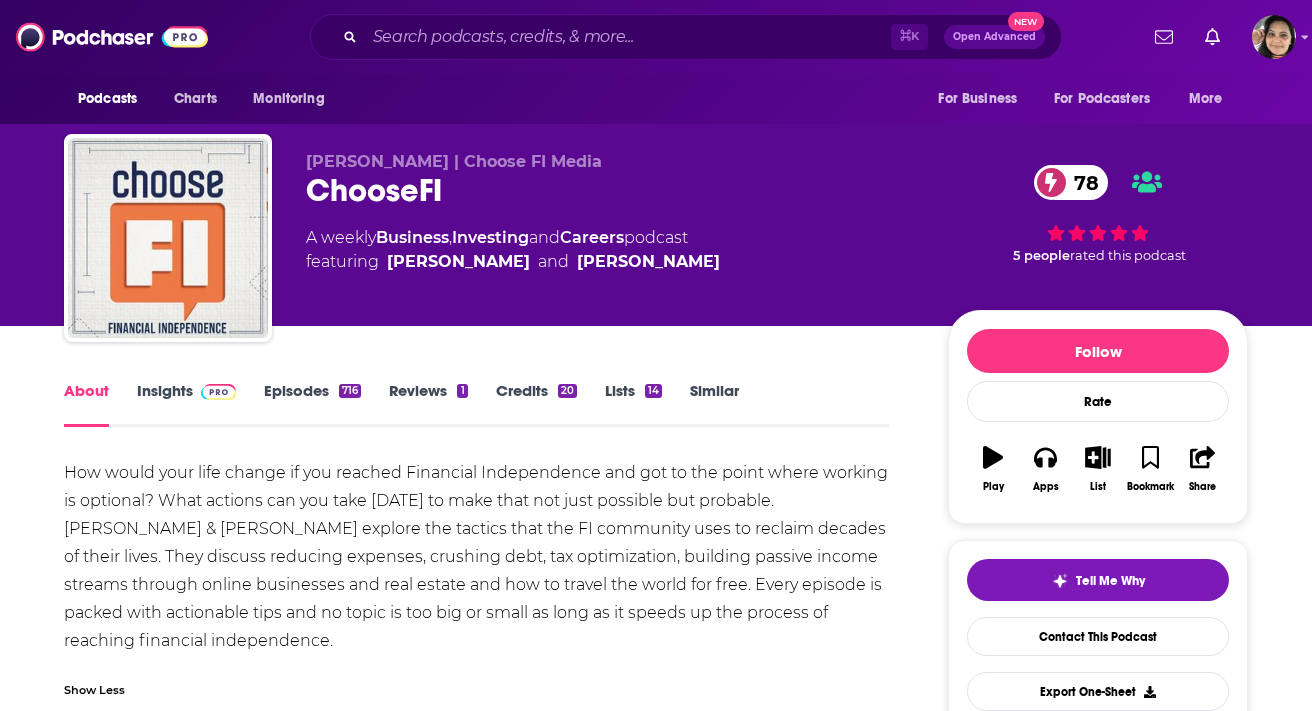 click on "Episodes 716" at bounding box center [312, 404] 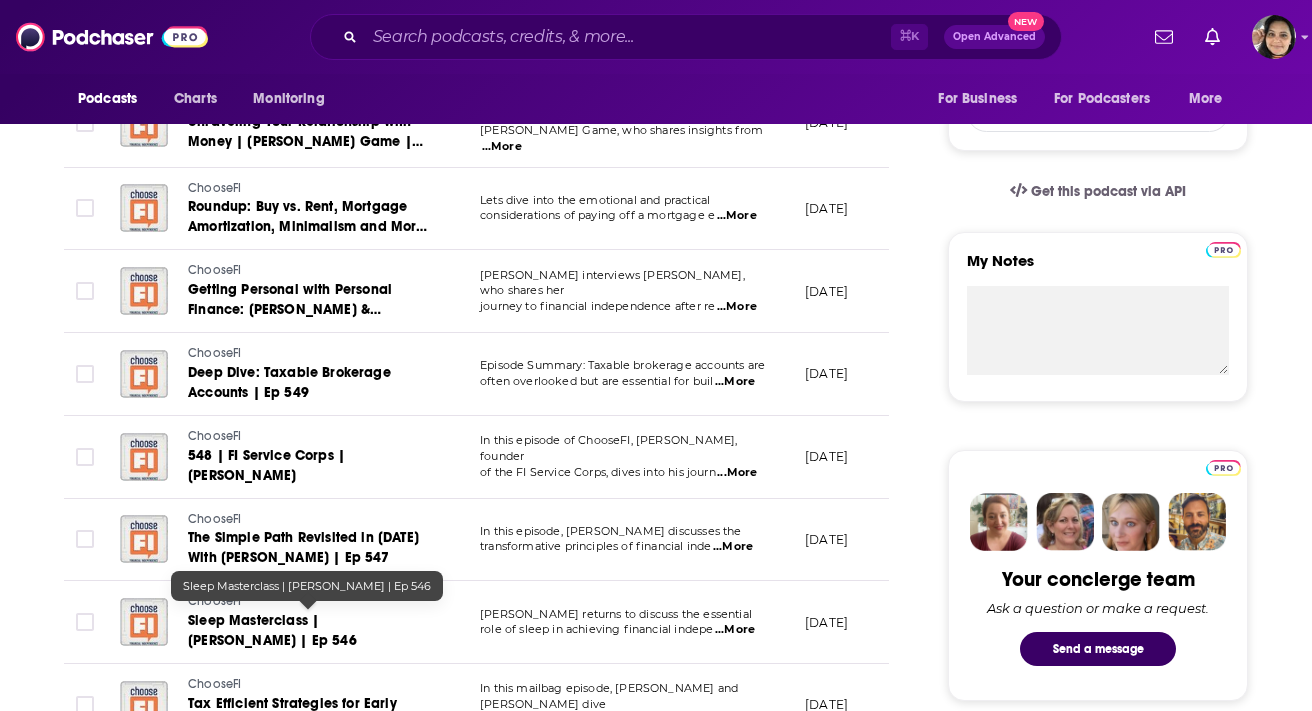 scroll, scrollTop: 0, scrollLeft: 0, axis: both 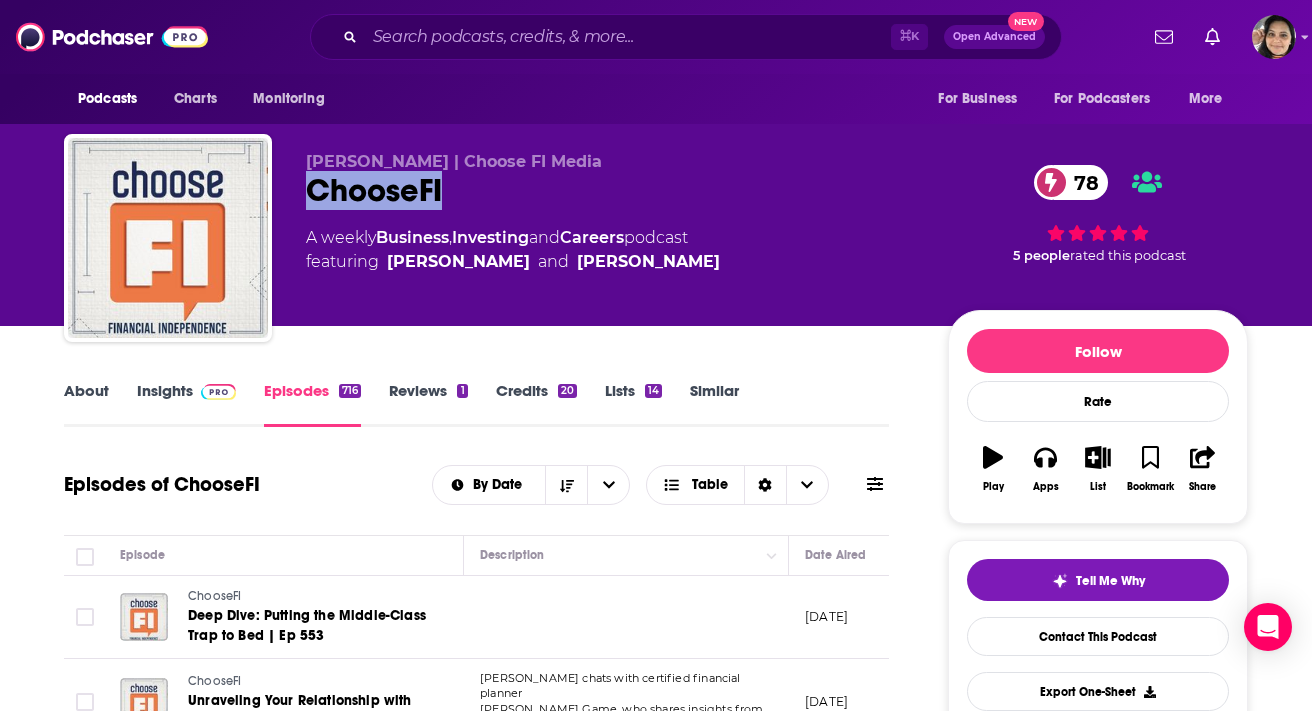 drag, startPoint x: 299, startPoint y: 189, endPoint x: 485, endPoint y: 197, distance: 186.17197 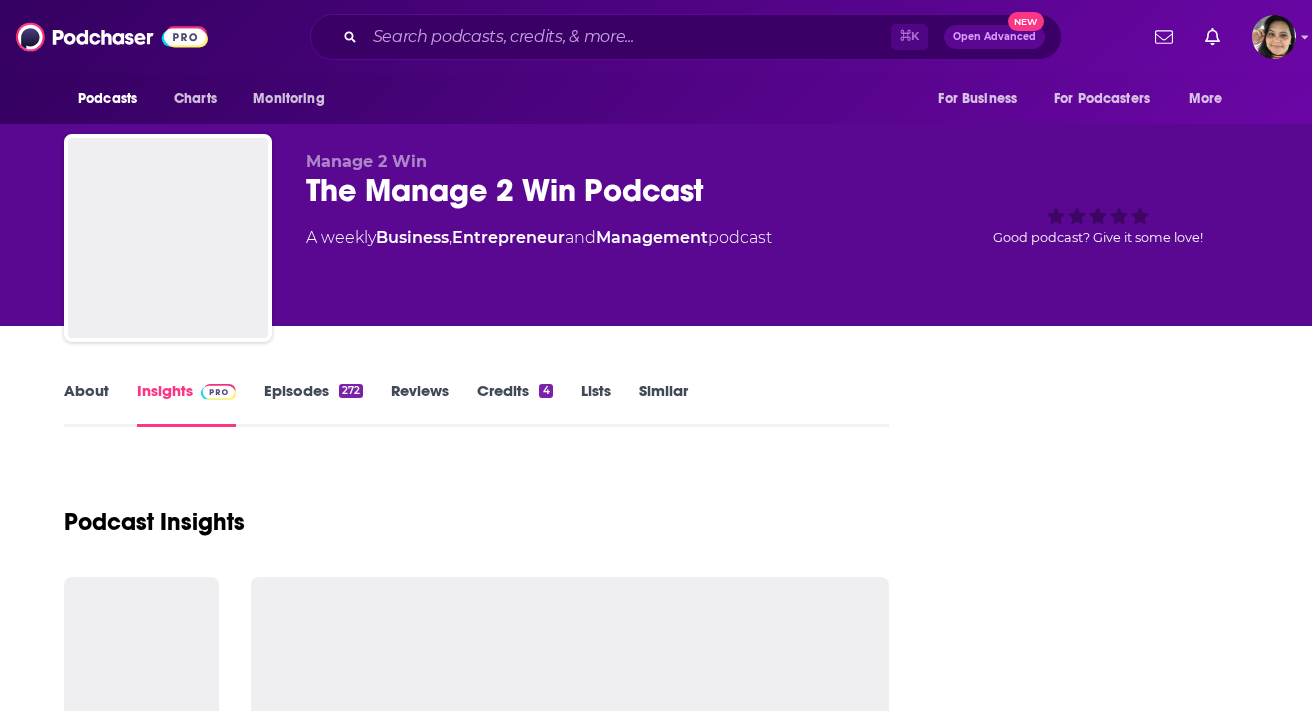 scroll, scrollTop: 0, scrollLeft: 0, axis: both 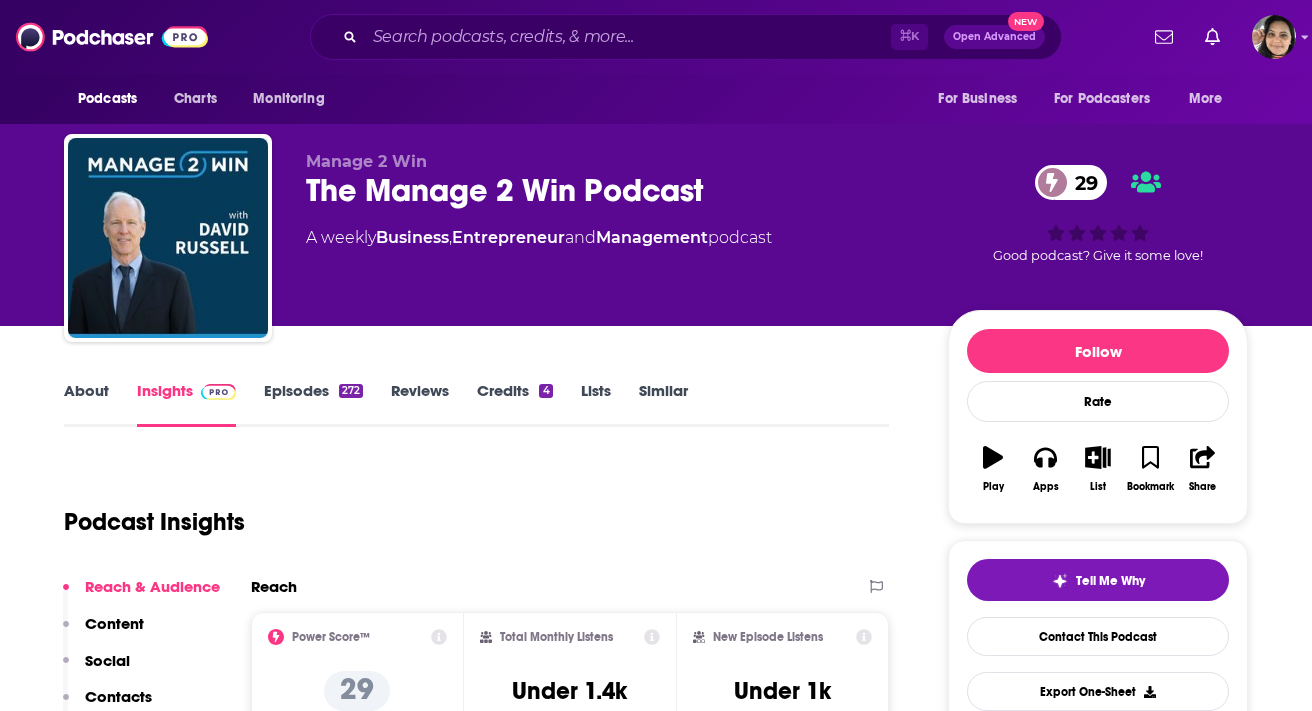 click on "About" at bounding box center (86, 404) 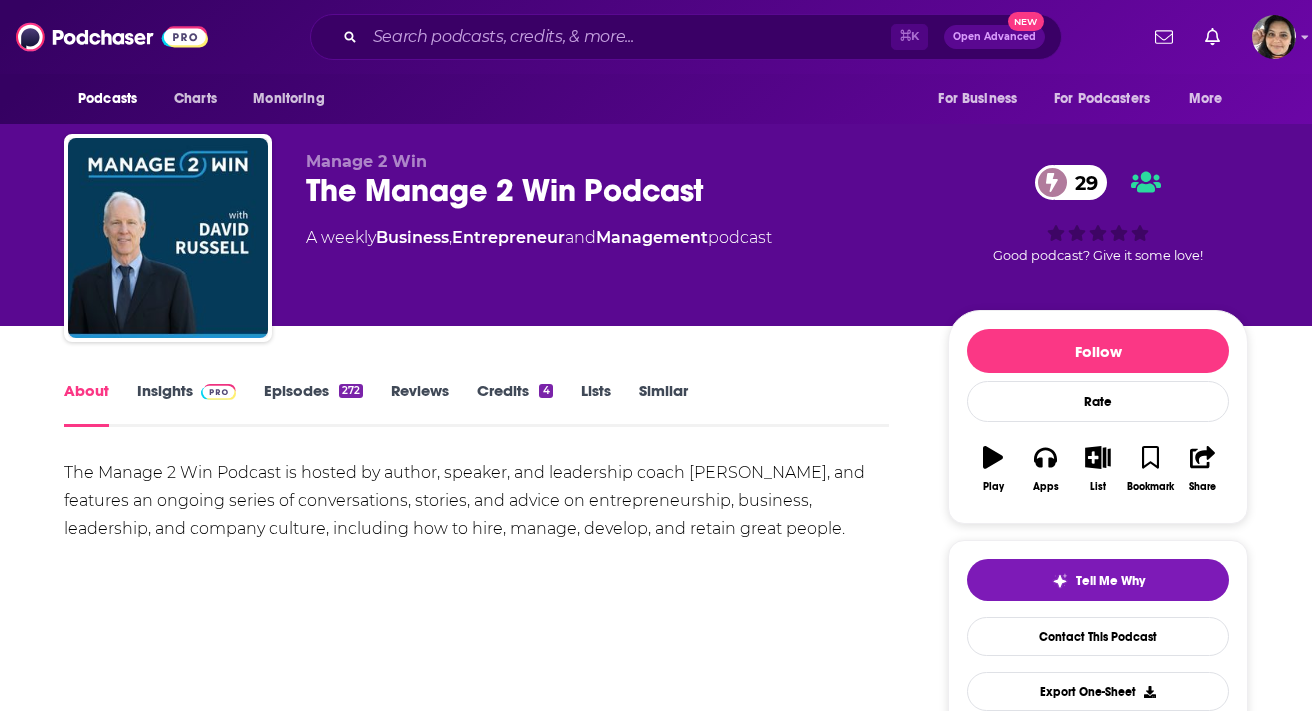 click on "Episodes 272" at bounding box center (313, 404) 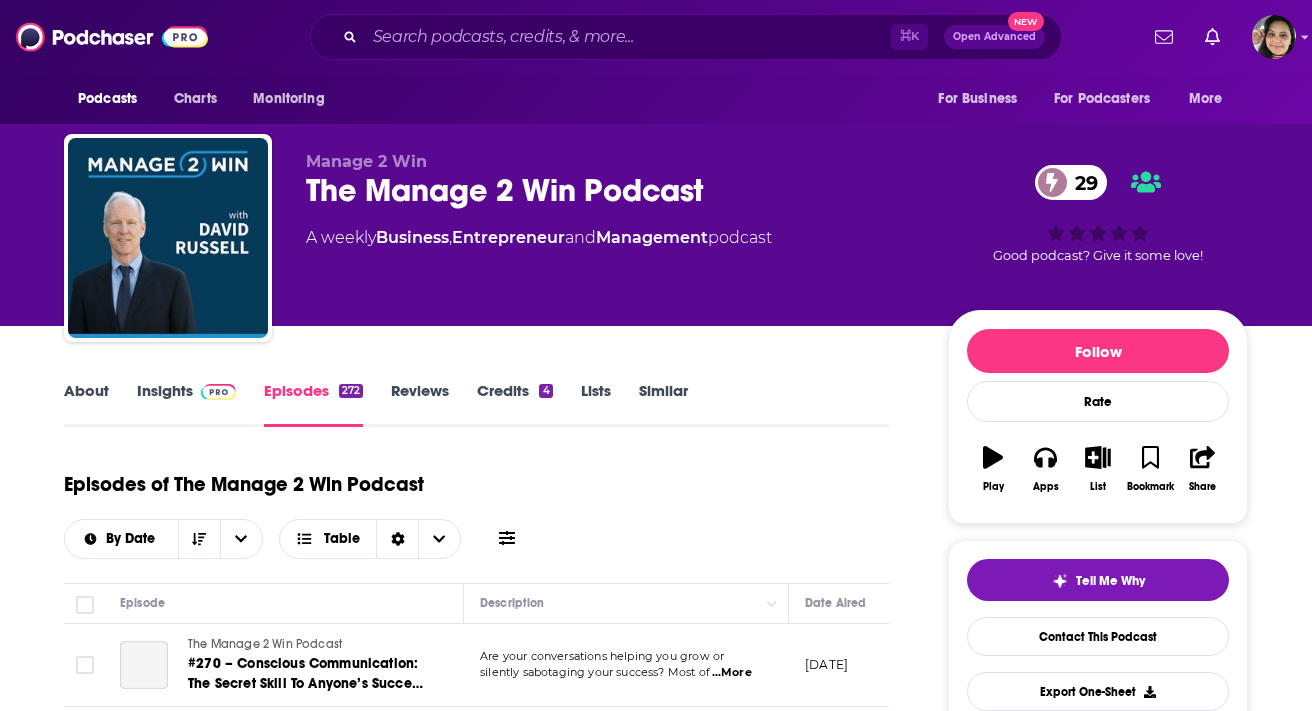 scroll, scrollTop: 139, scrollLeft: 0, axis: vertical 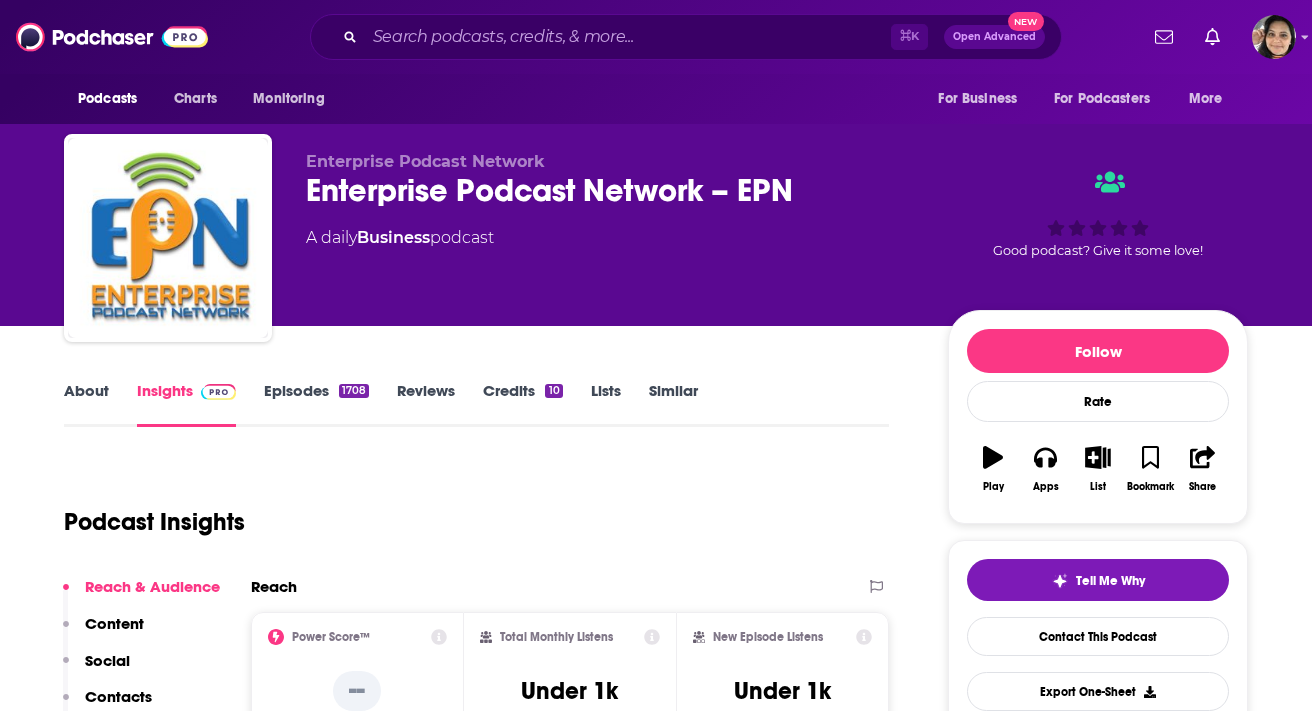 click on "About" at bounding box center [86, 404] 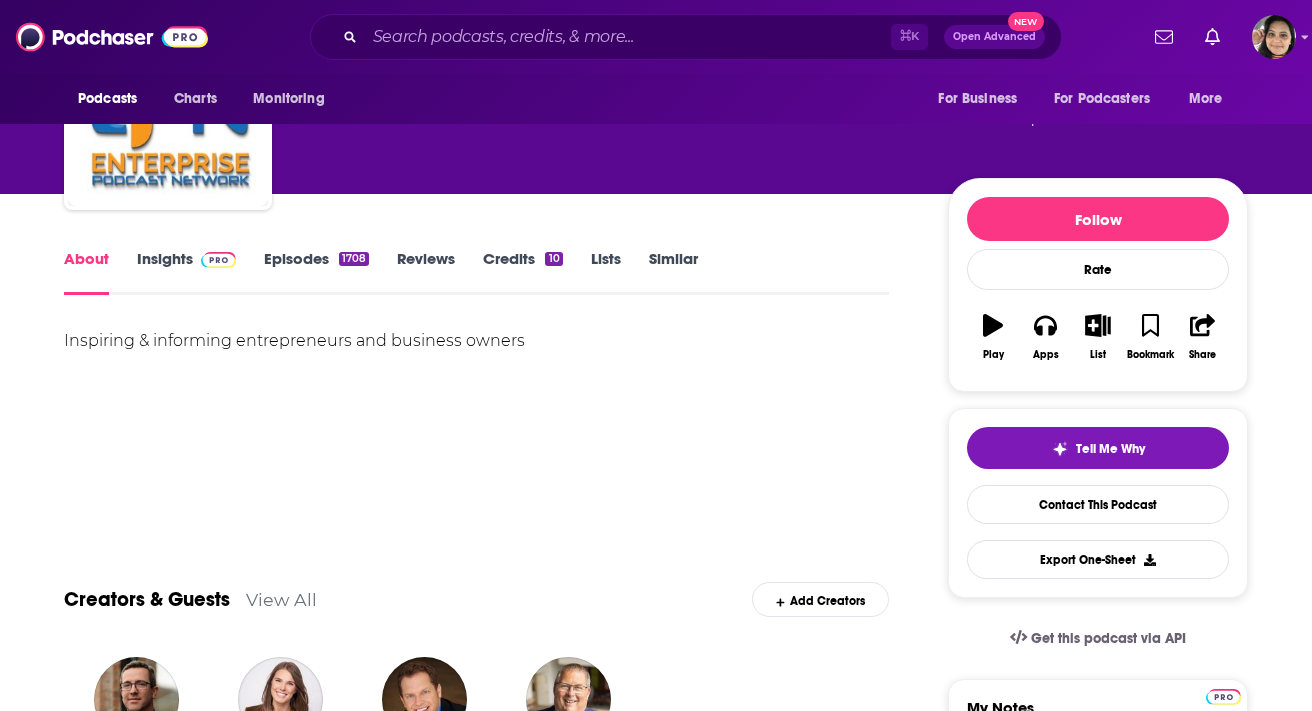scroll, scrollTop: 136, scrollLeft: 0, axis: vertical 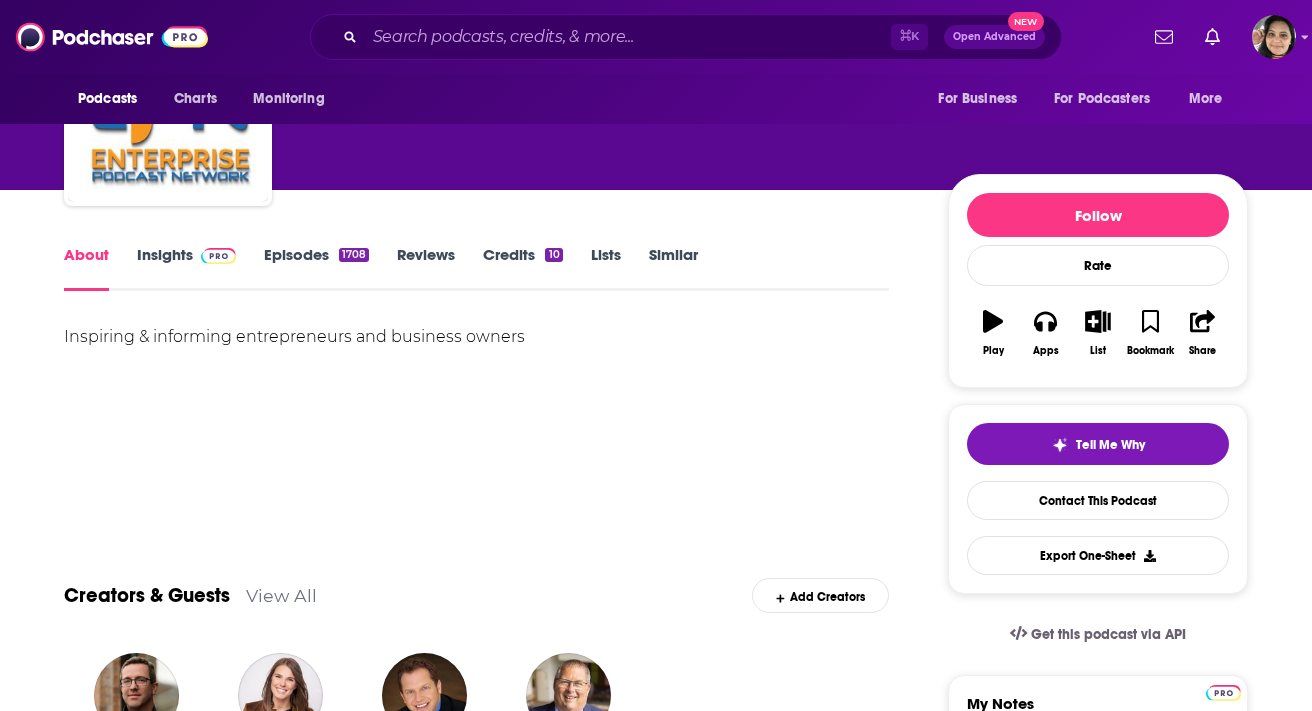 click on "Episodes 1708" at bounding box center (316, 268) 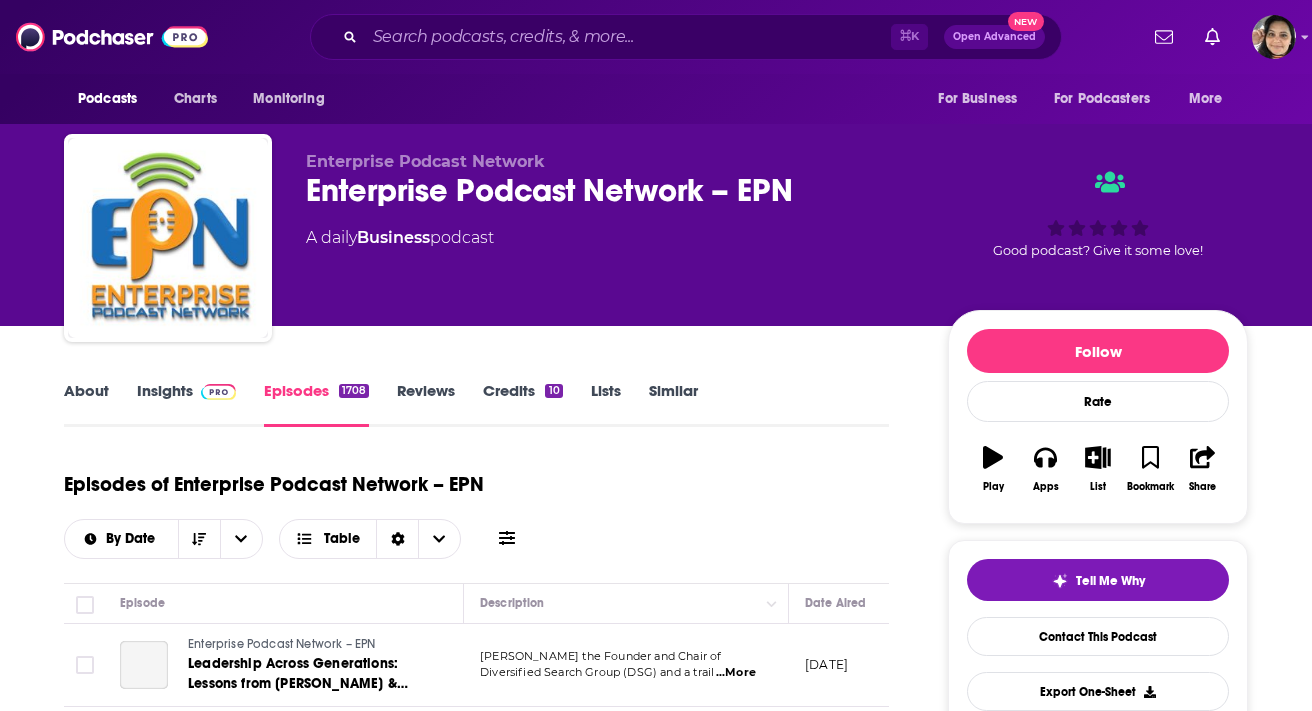 scroll, scrollTop: 127, scrollLeft: 0, axis: vertical 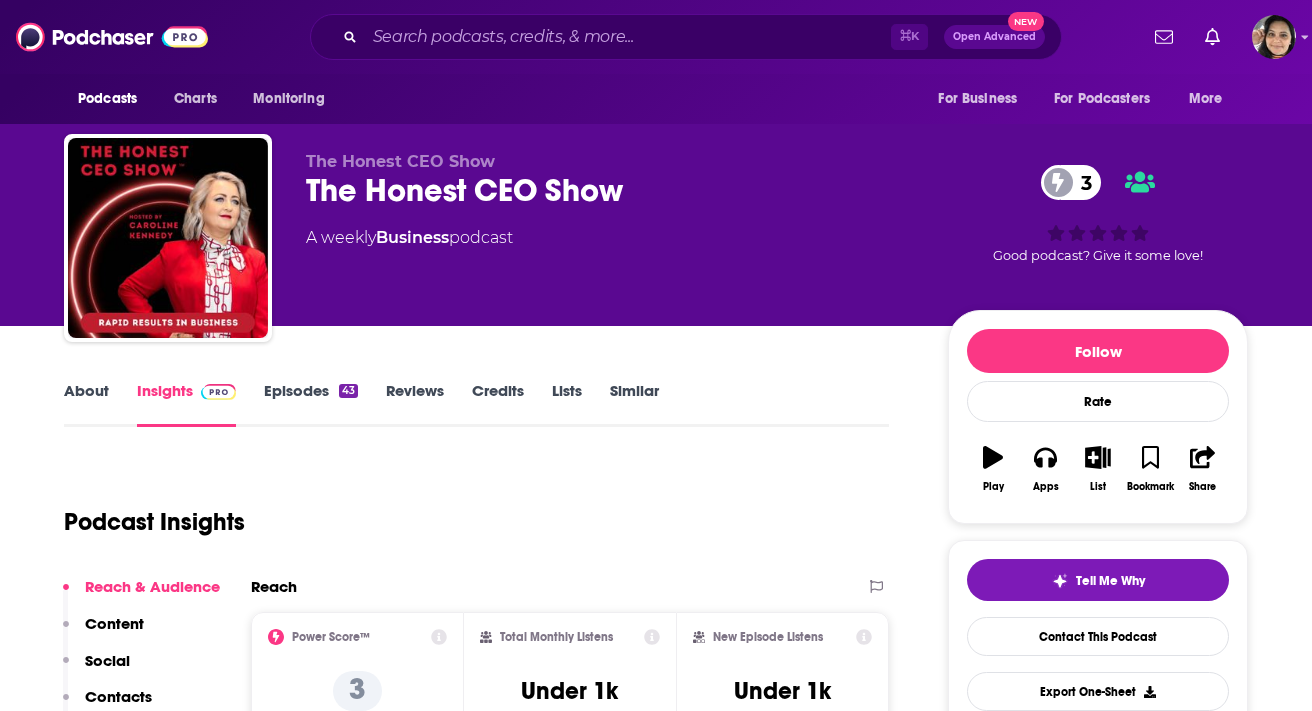 click on "About" at bounding box center (86, 404) 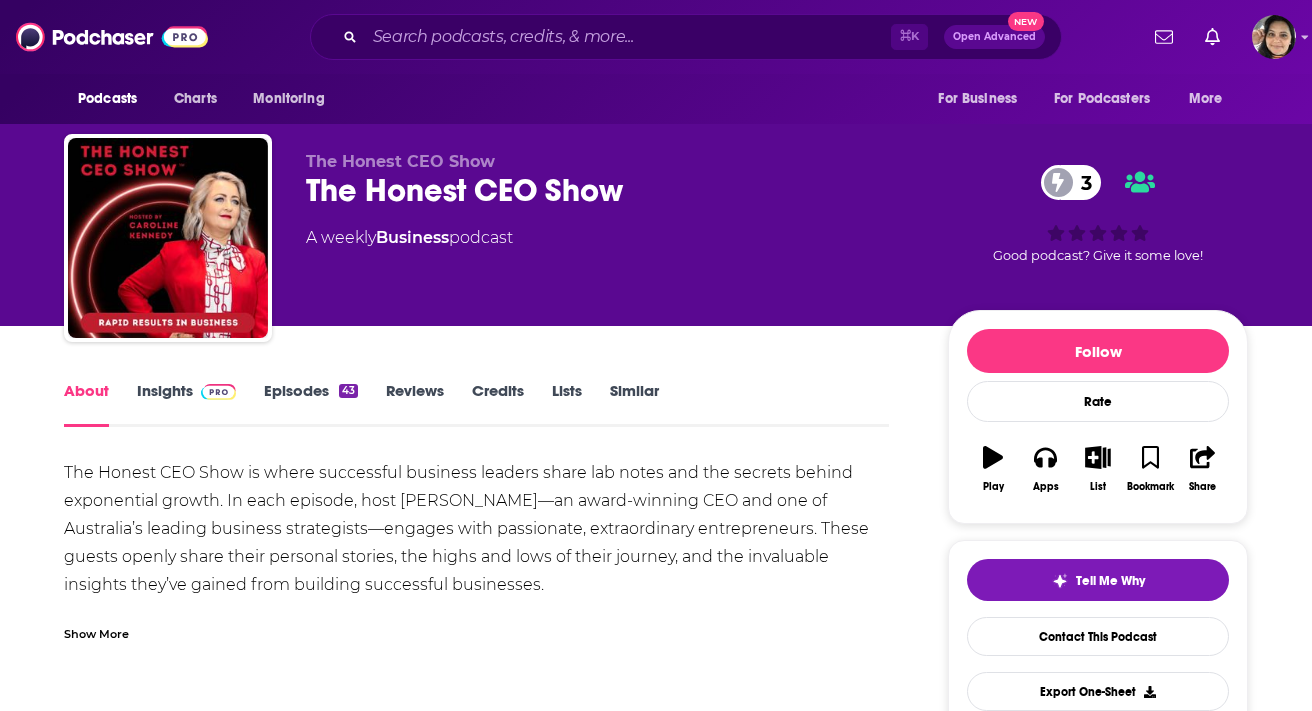 click on "Episodes 43" at bounding box center [311, 404] 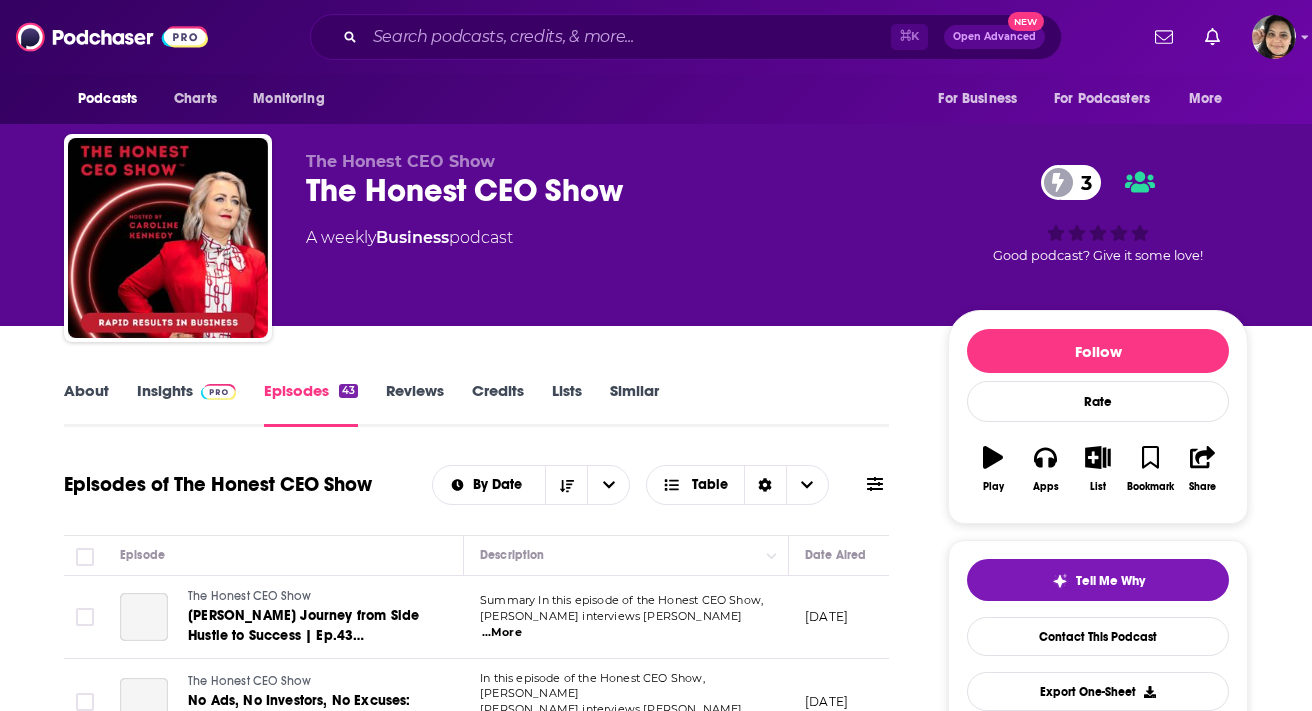 scroll, scrollTop: 89, scrollLeft: 0, axis: vertical 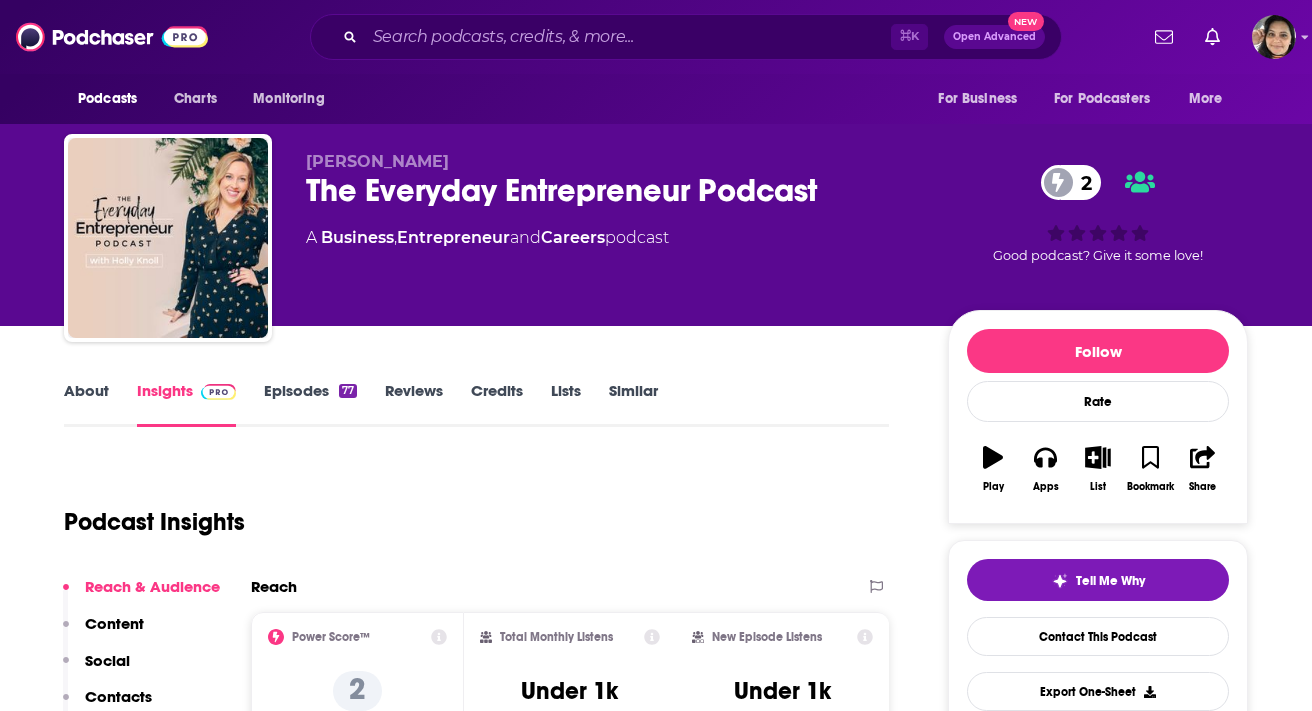 click on "About" at bounding box center [86, 404] 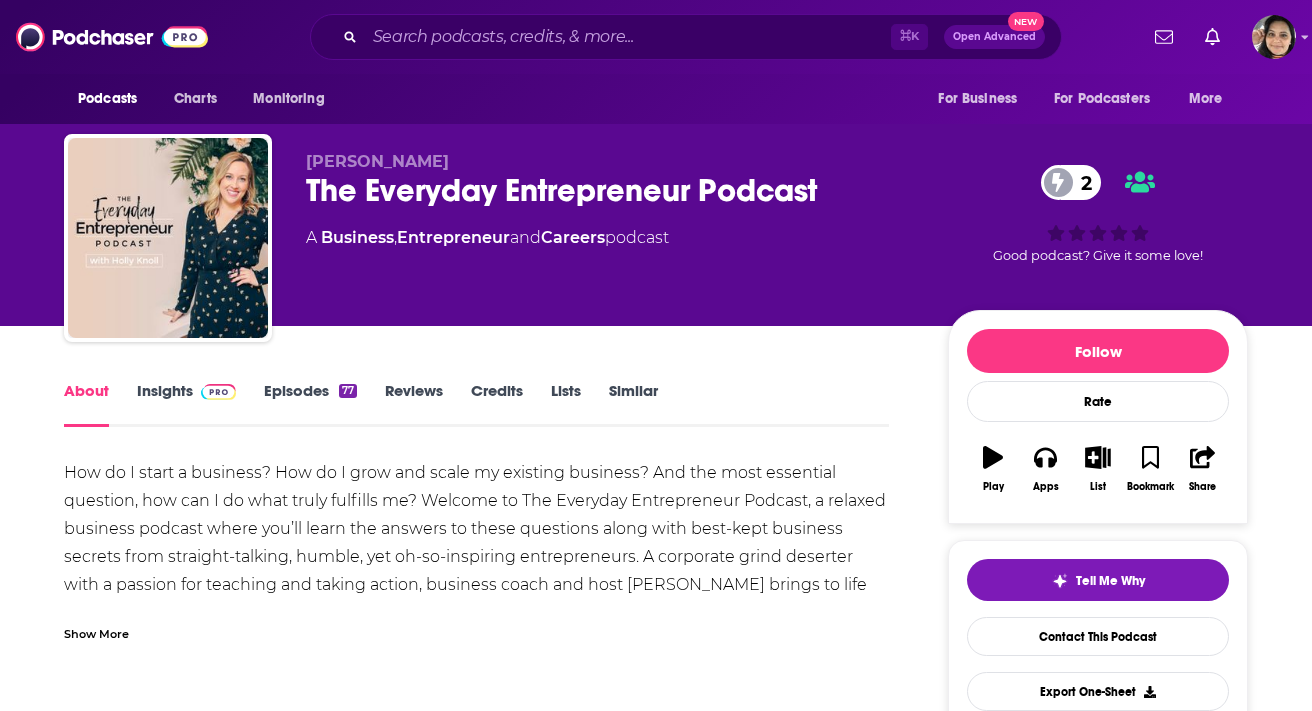click on "Episodes 77" at bounding box center (310, 404) 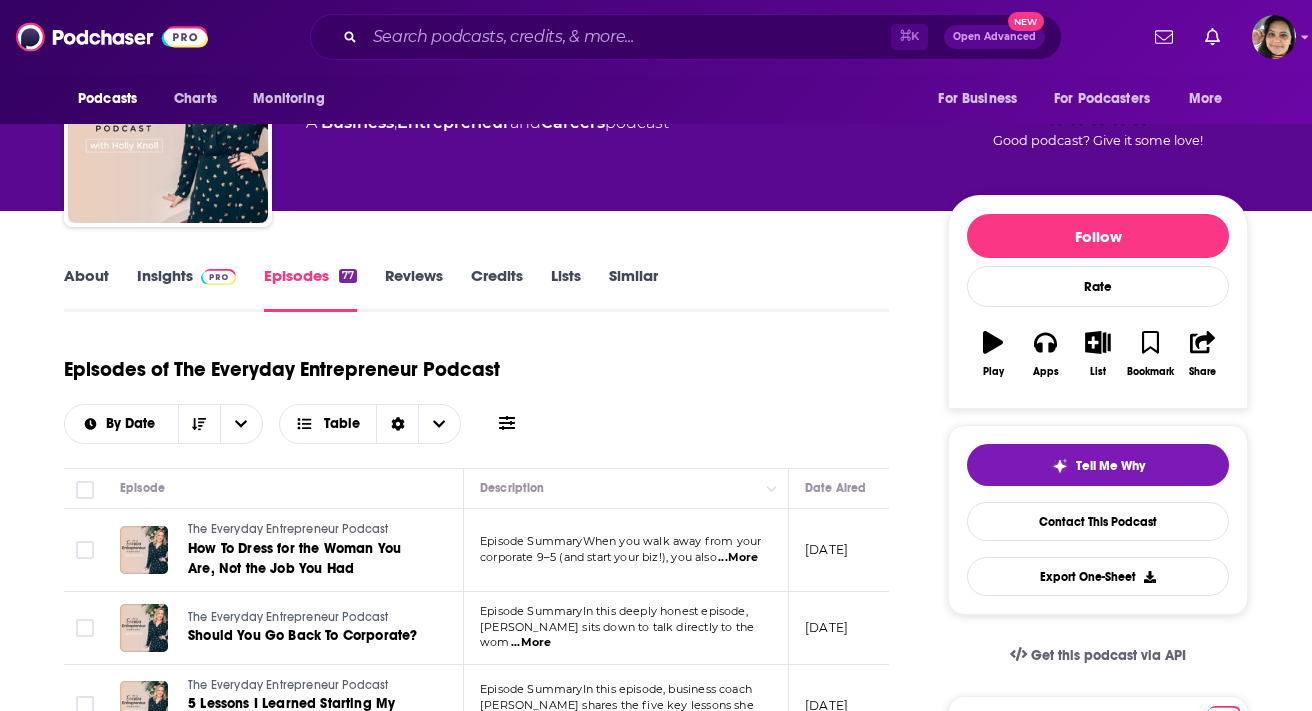 scroll, scrollTop: 261, scrollLeft: 0, axis: vertical 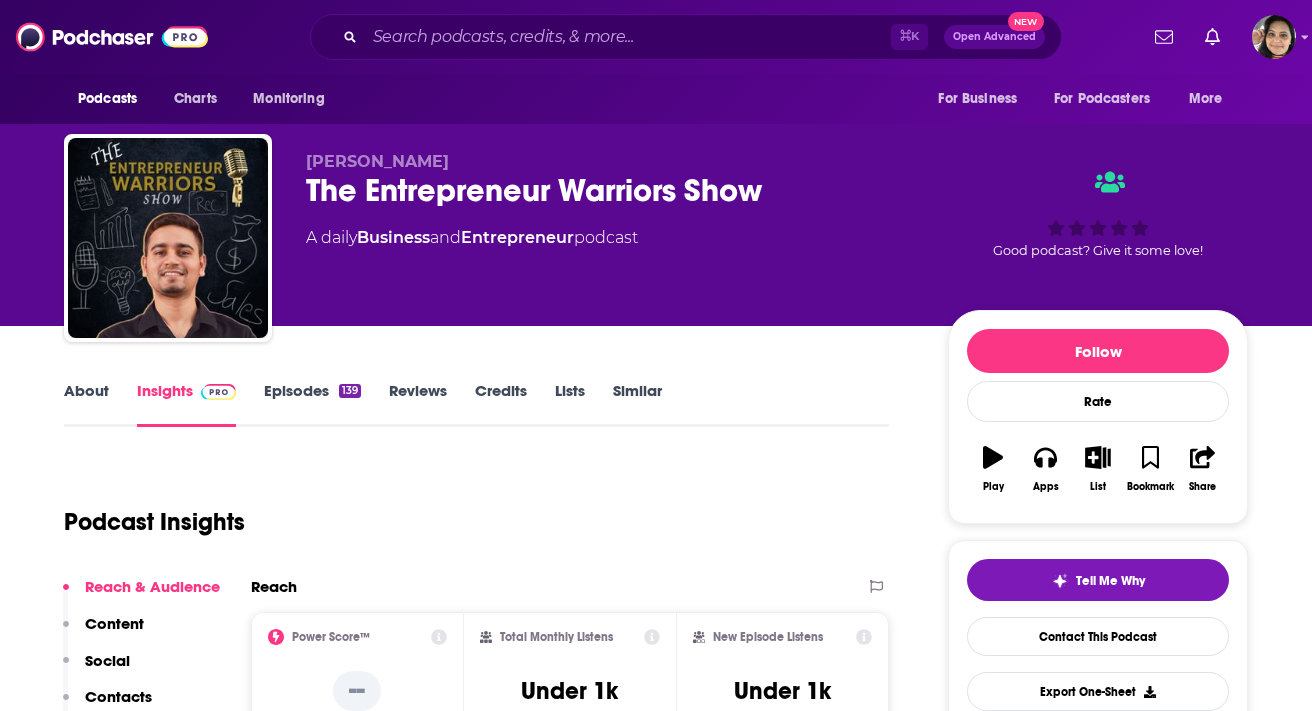 click on "About" at bounding box center [86, 404] 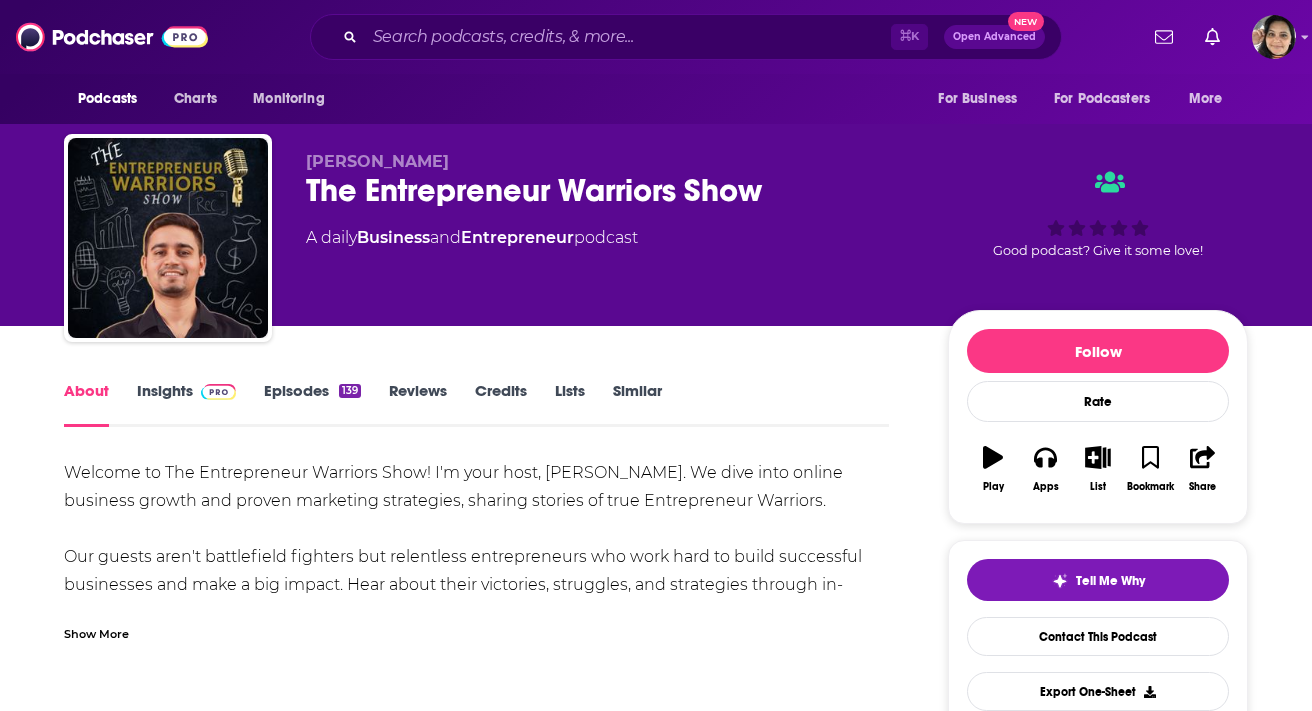 scroll, scrollTop: 1, scrollLeft: 0, axis: vertical 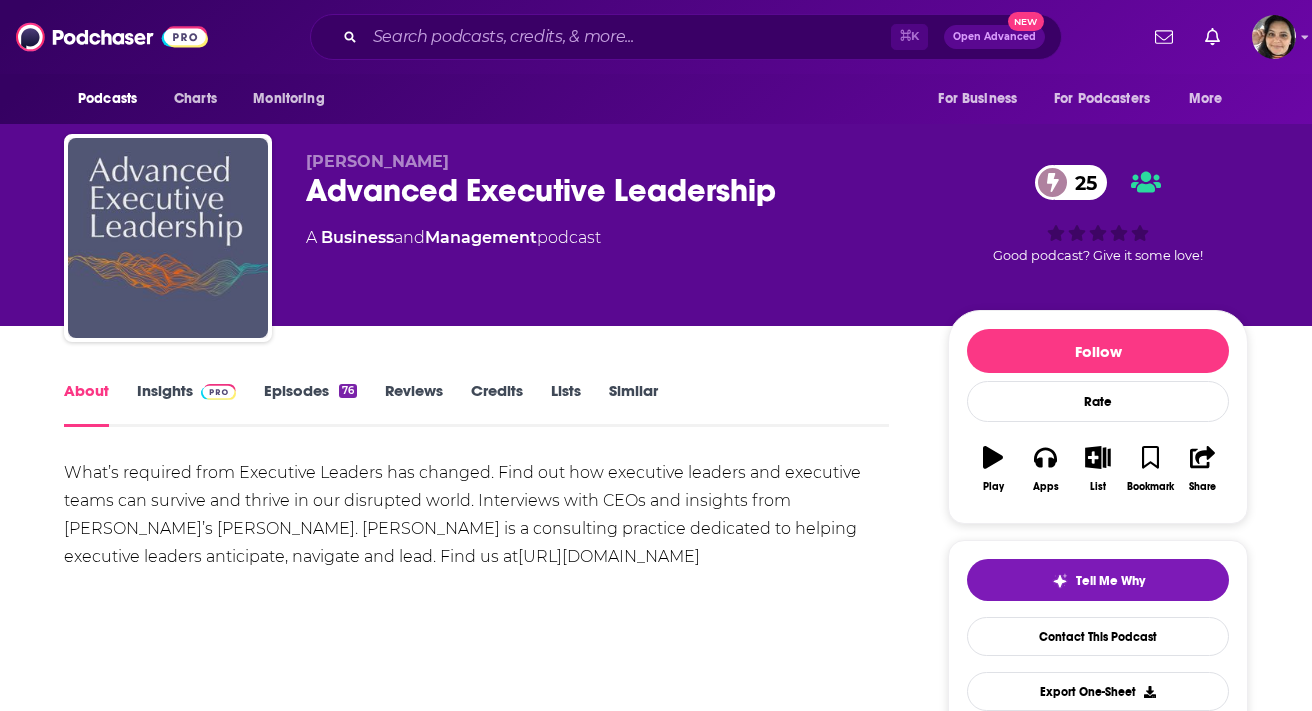 click on "Episodes 76" at bounding box center (310, 404) 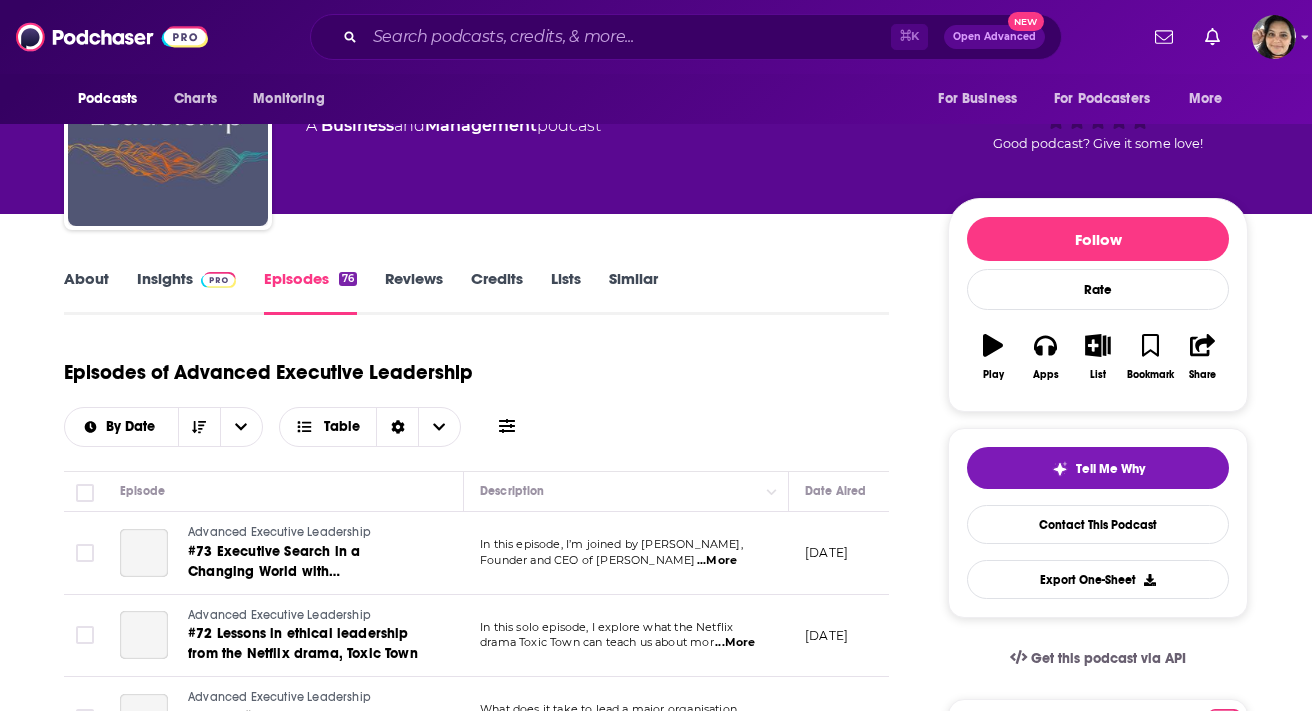 scroll, scrollTop: 117, scrollLeft: 0, axis: vertical 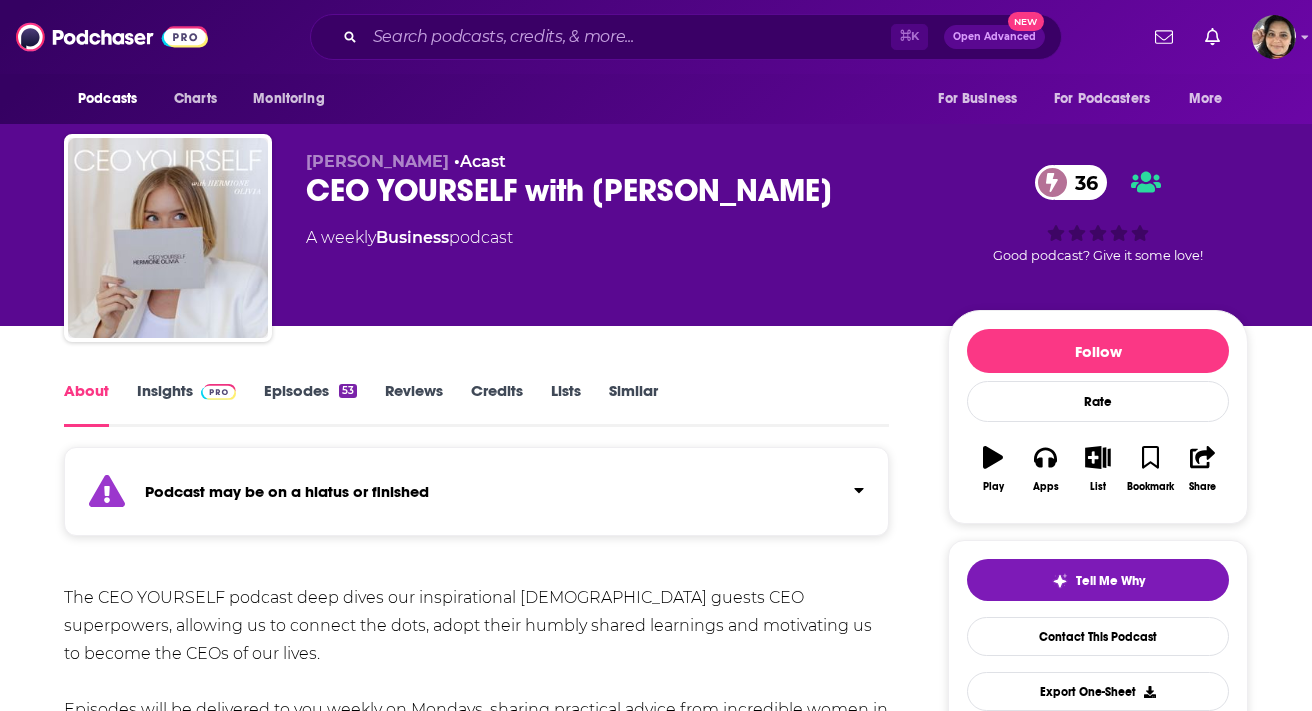 click on "Episodes 53" at bounding box center [310, 404] 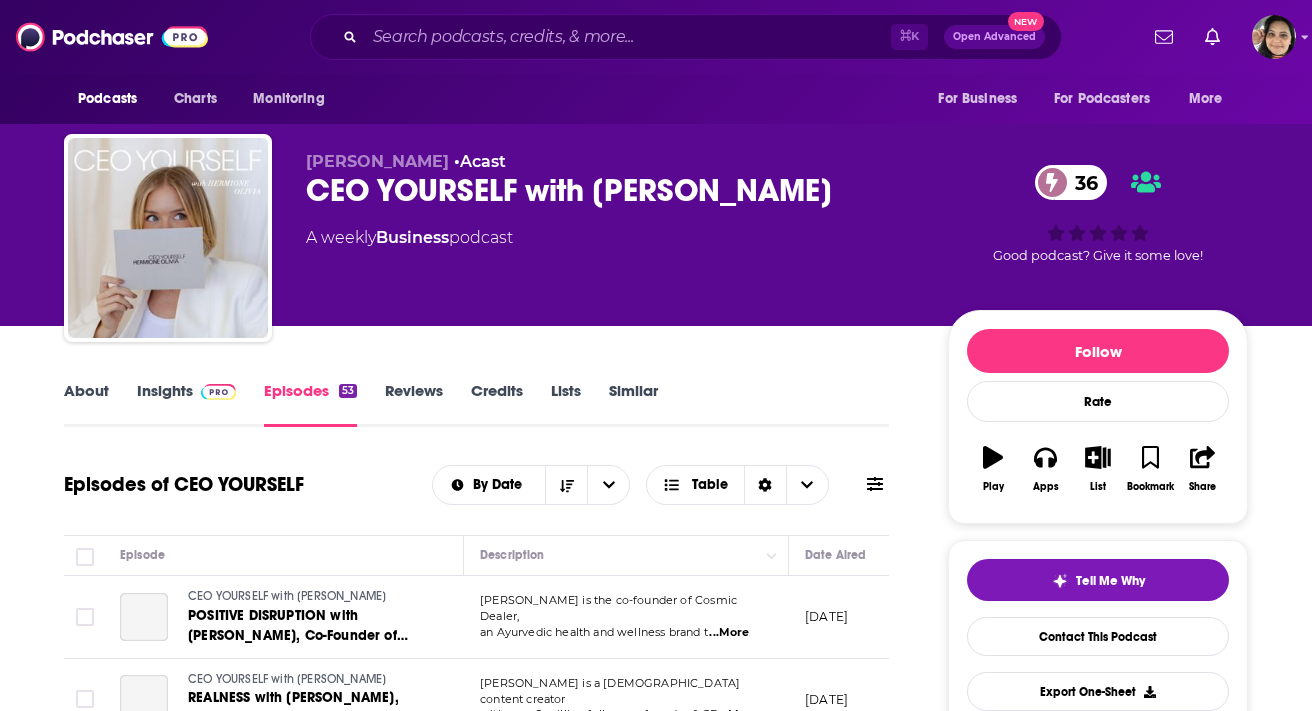 scroll, scrollTop: 100, scrollLeft: 0, axis: vertical 